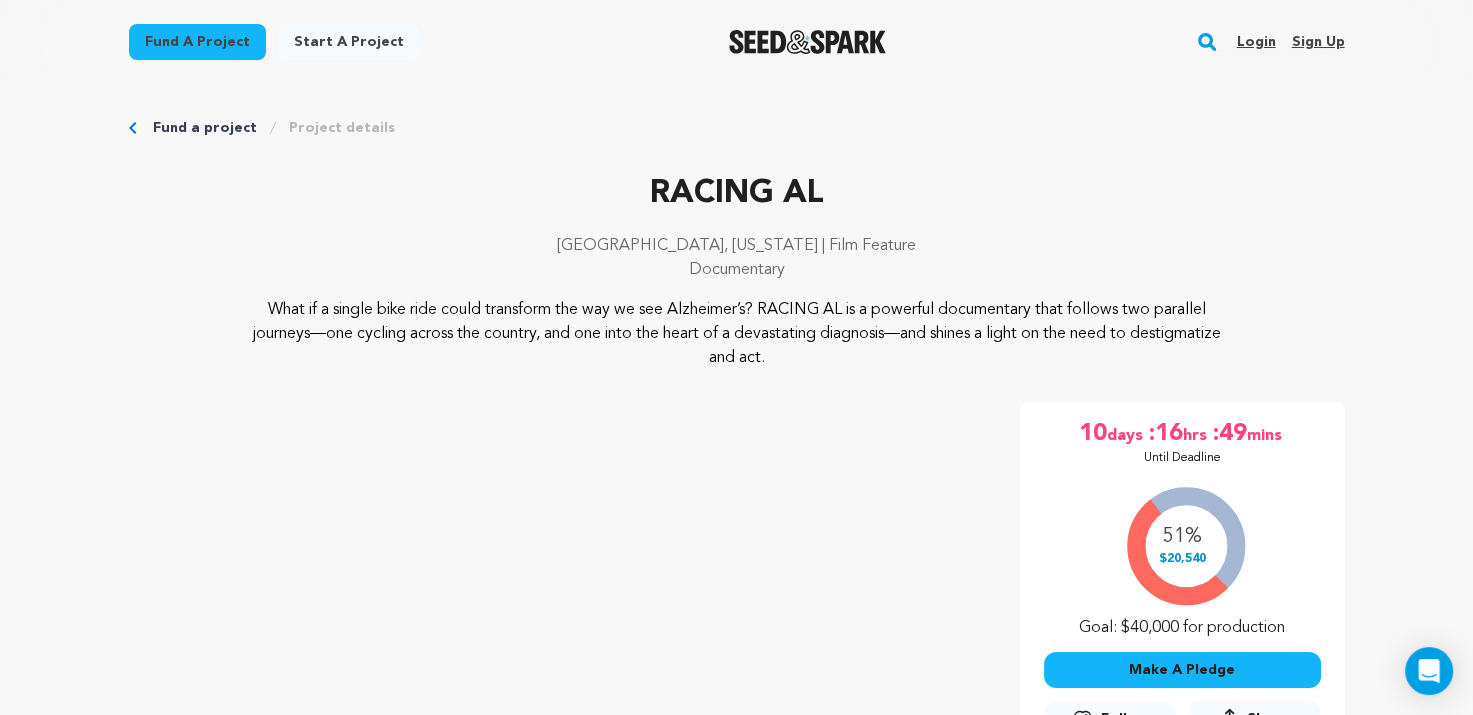 scroll, scrollTop: 0, scrollLeft: 0, axis: both 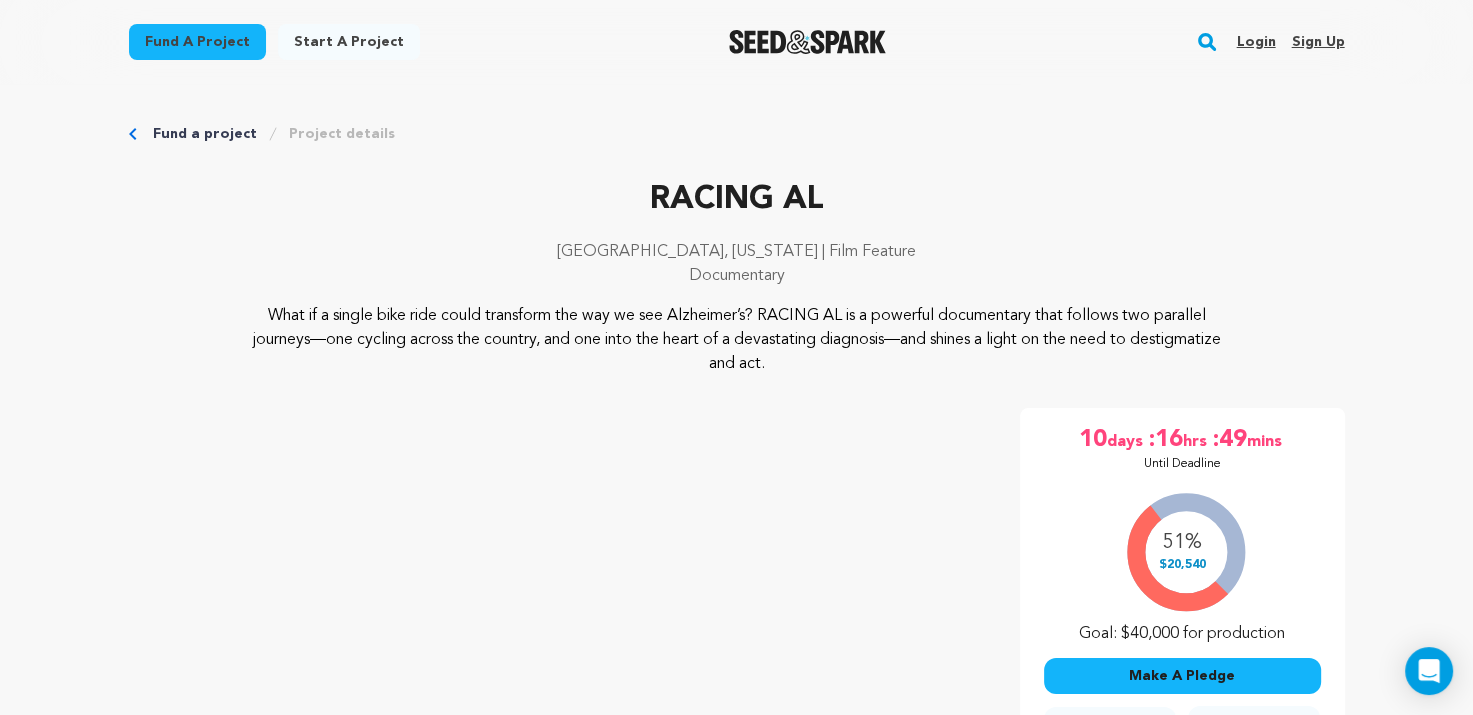 click on "Login" at bounding box center (1255, 42) 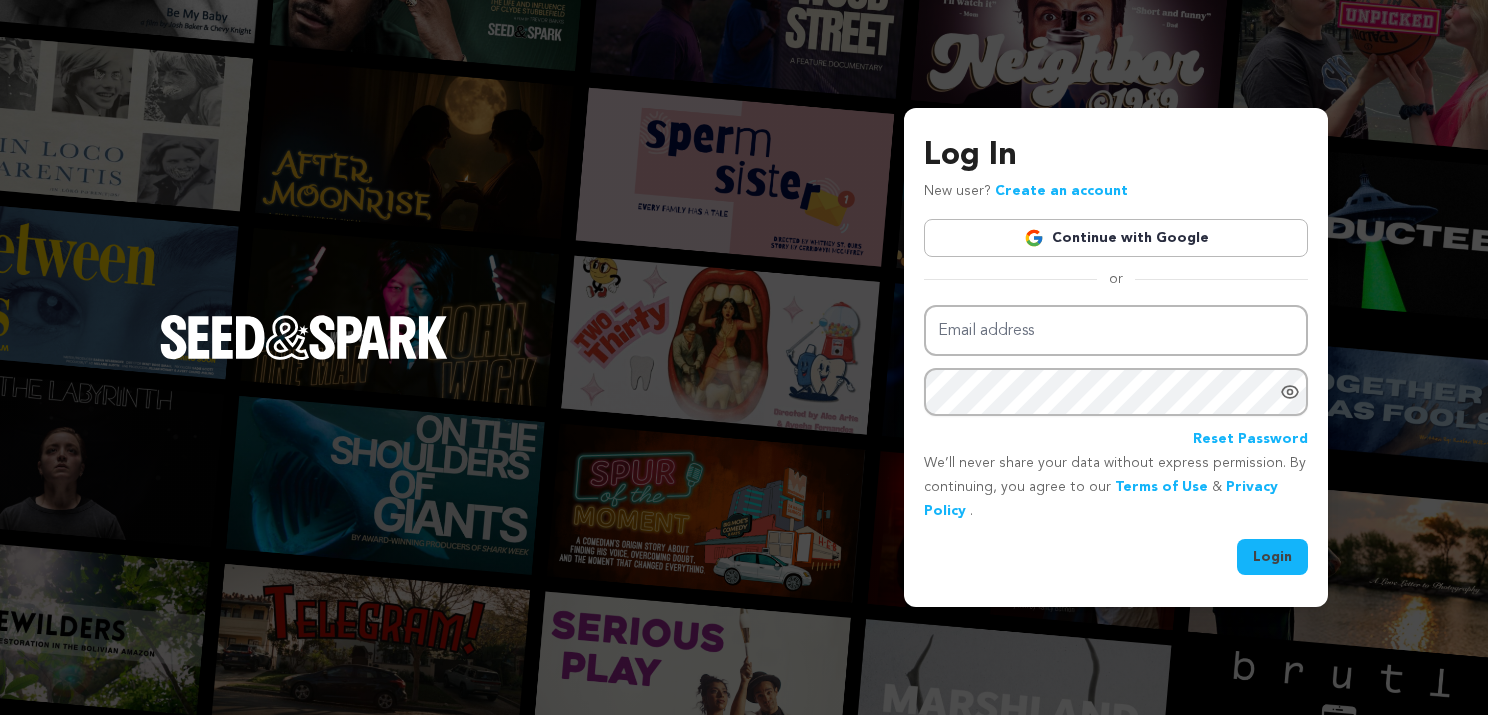 scroll, scrollTop: 0, scrollLeft: 0, axis: both 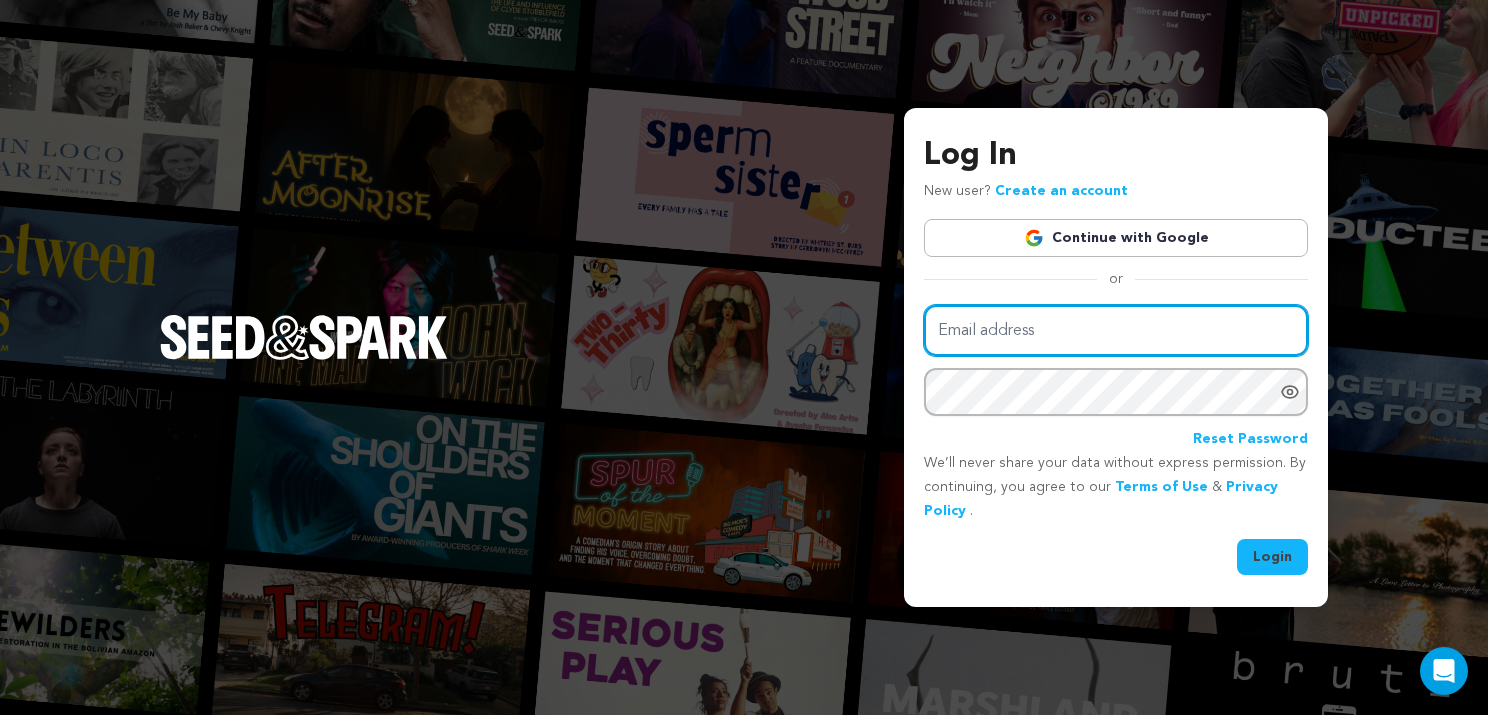 type on "scottehardy@gmail.com" 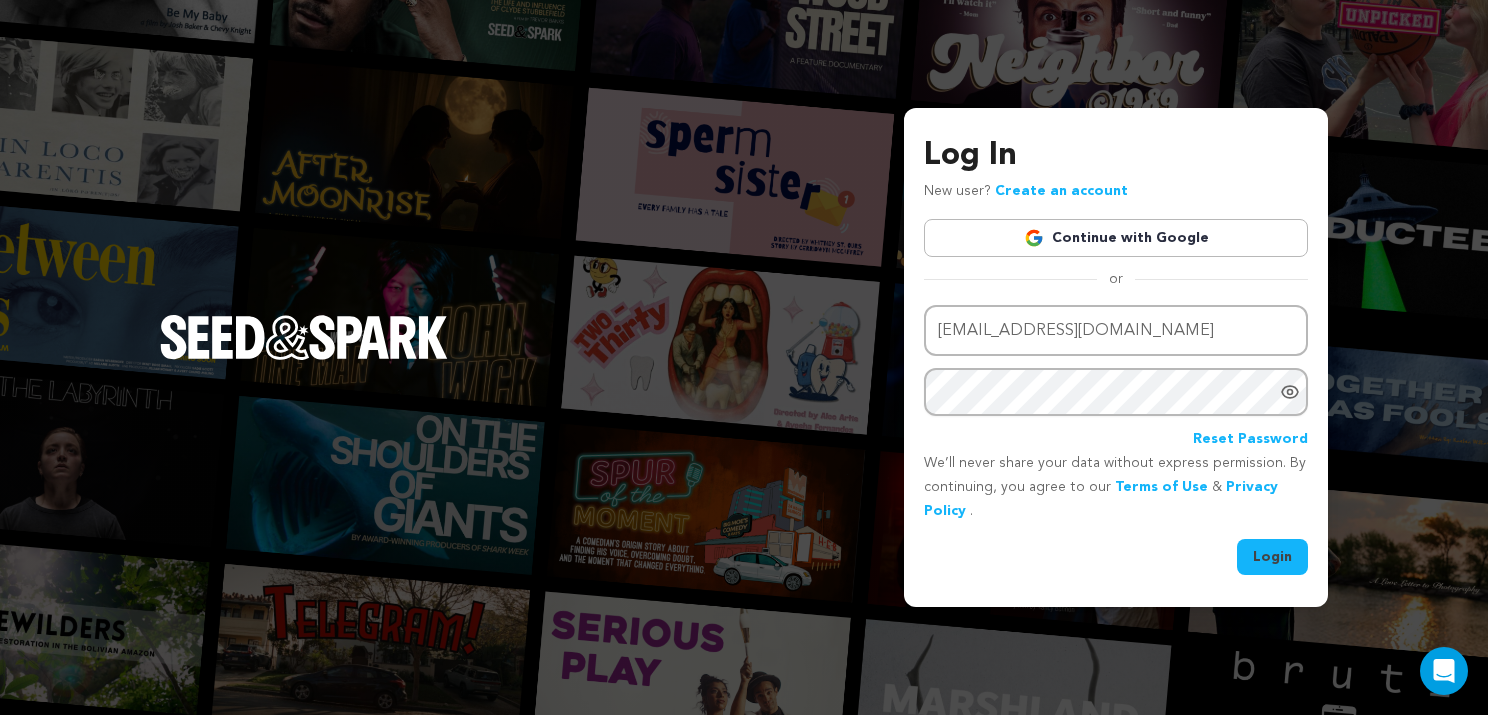 click on "Login" at bounding box center [1272, 557] 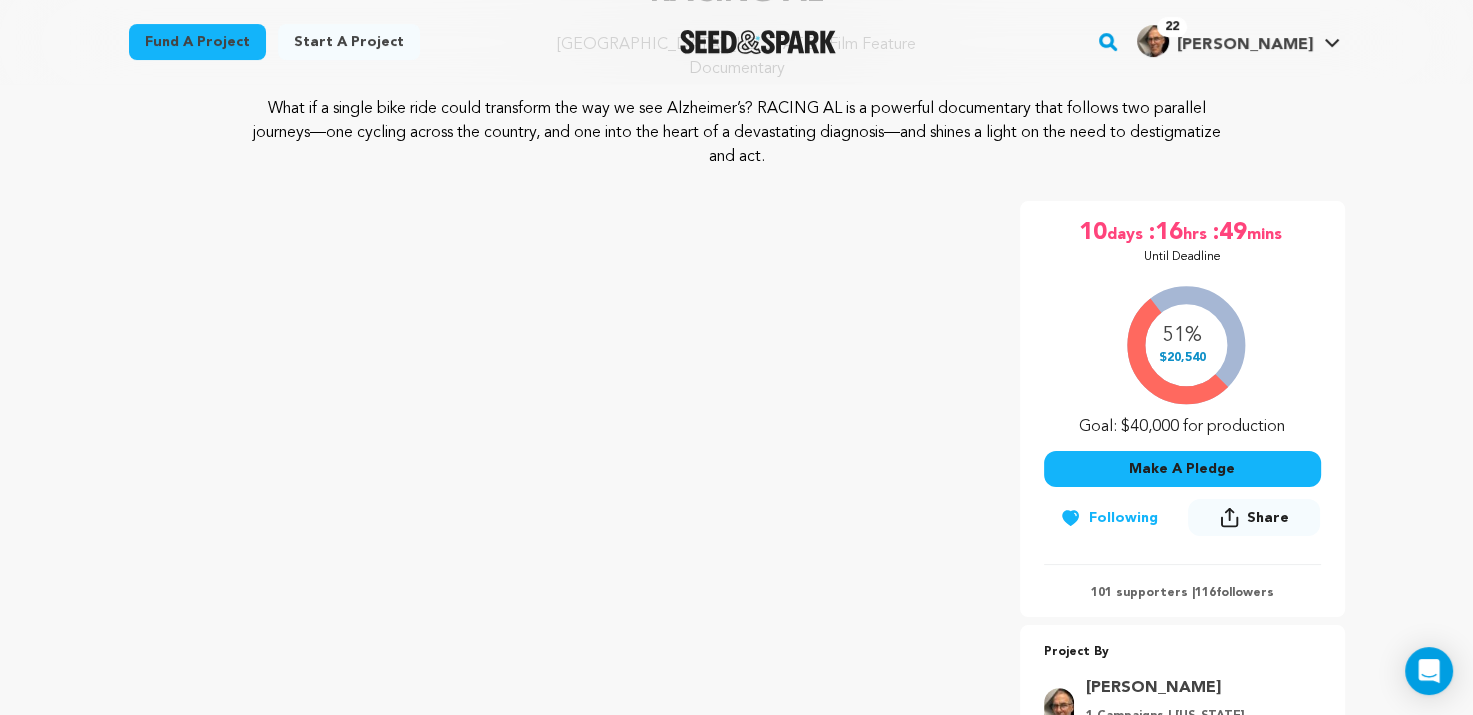 scroll, scrollTop: 256, scrollLeft: 0, axis: vertical 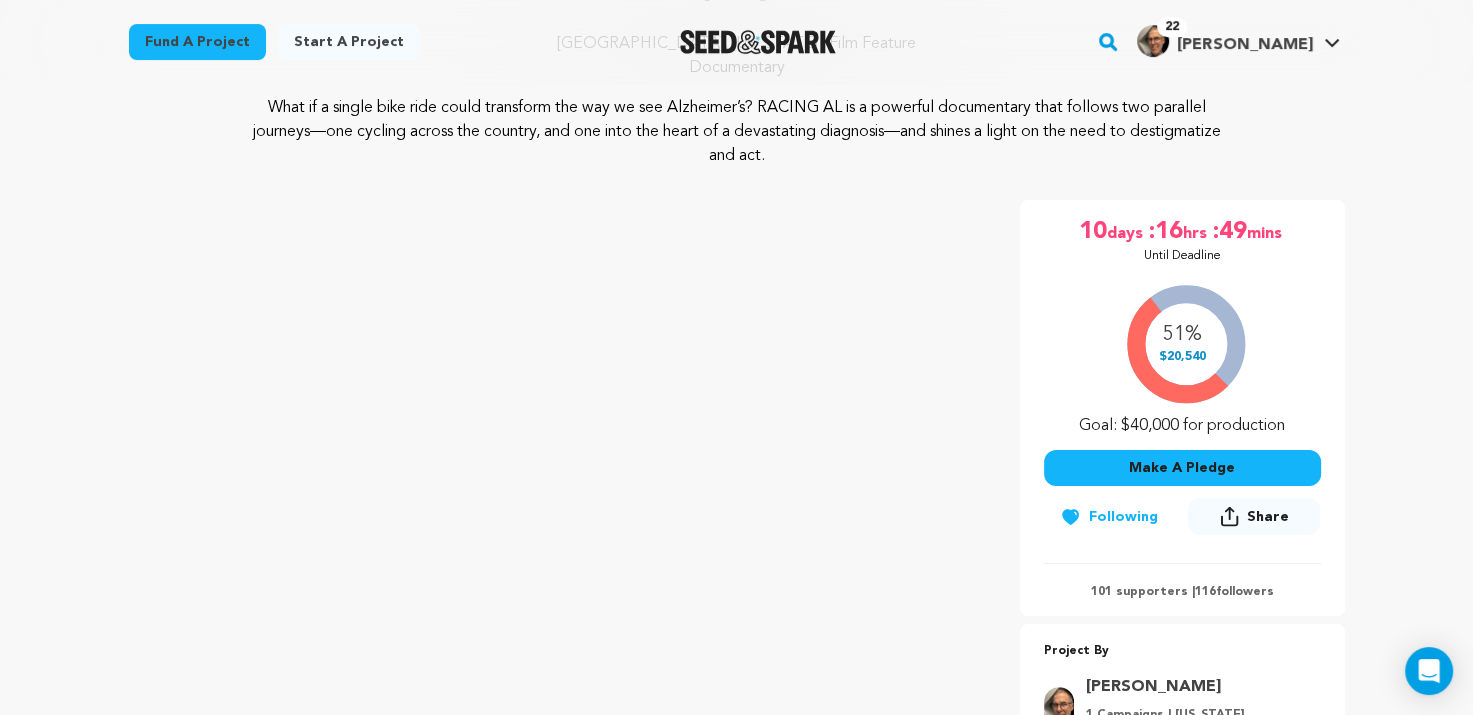 click 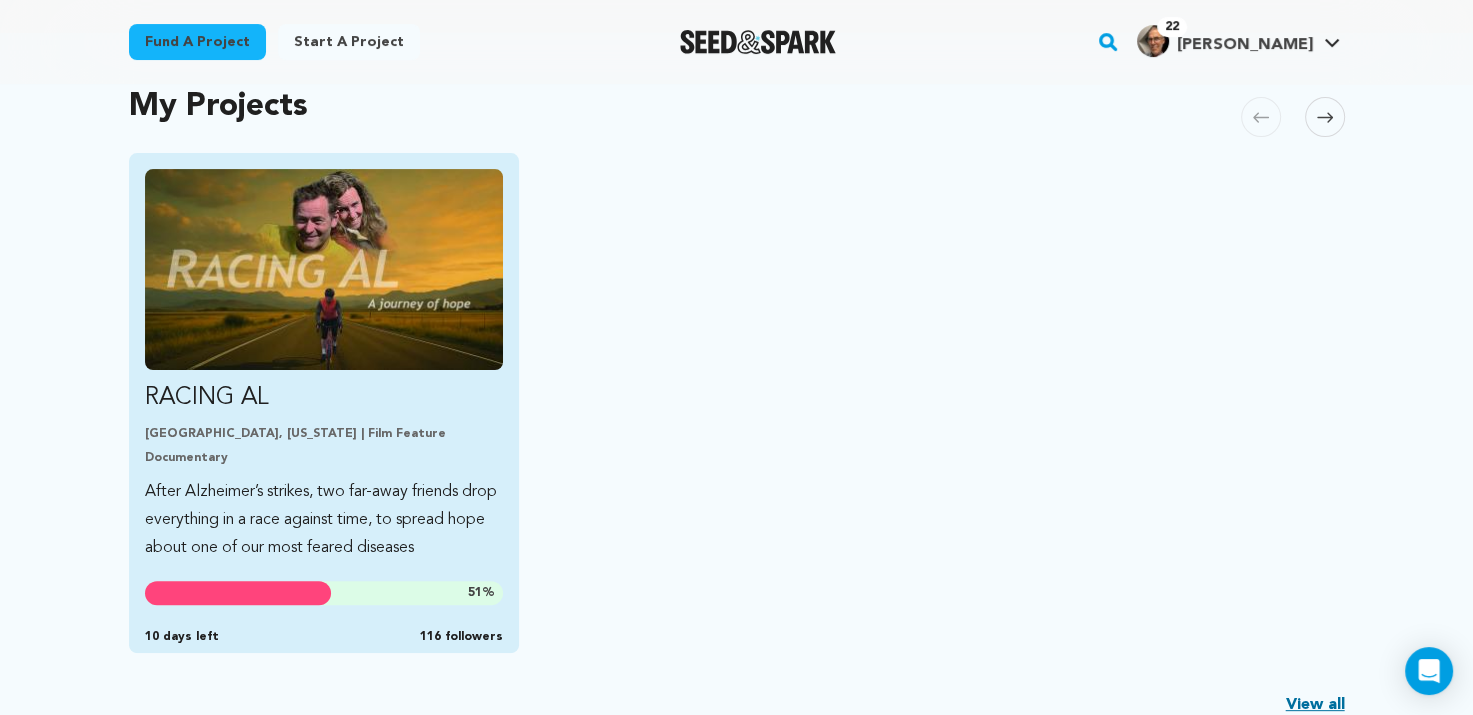 scroll, scrollTop: 436, scrollLeft: 0, axis: vertical 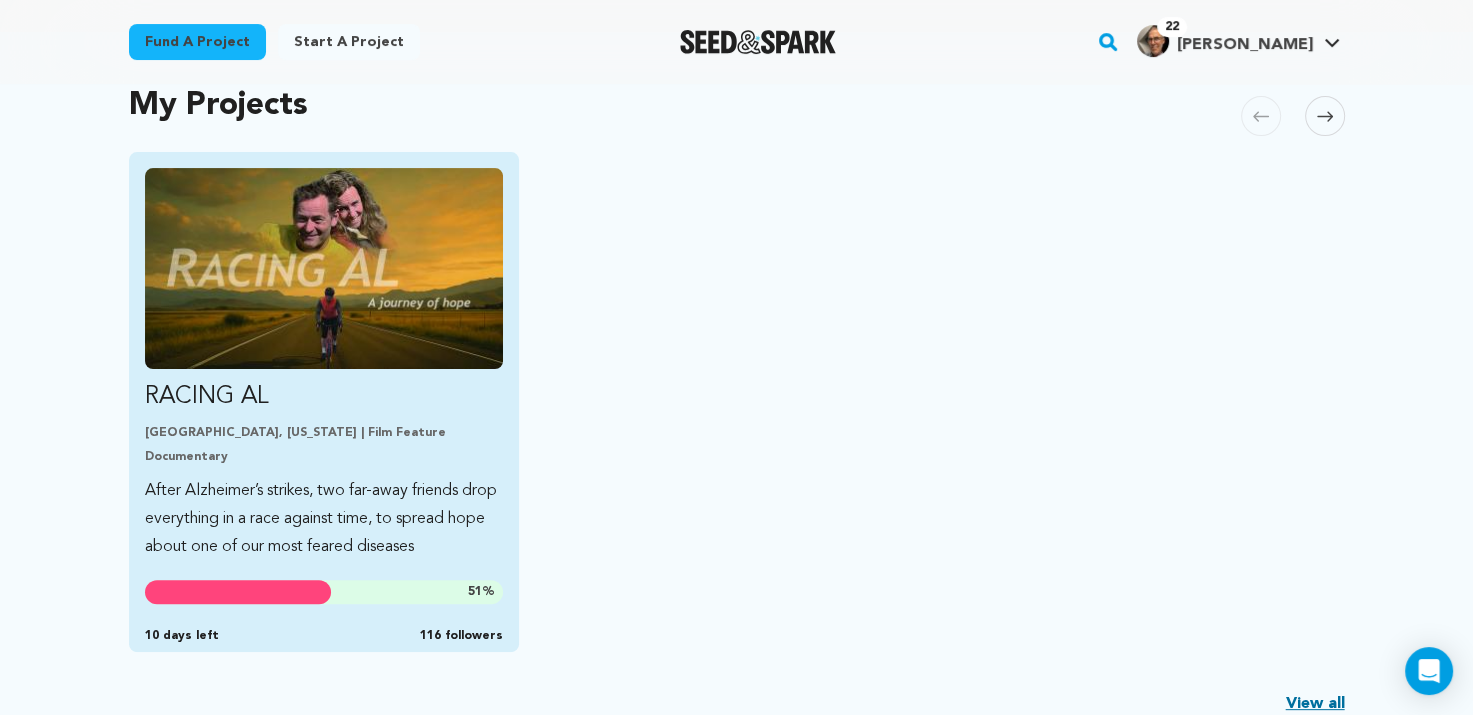 click at bounding box center (324, 268) 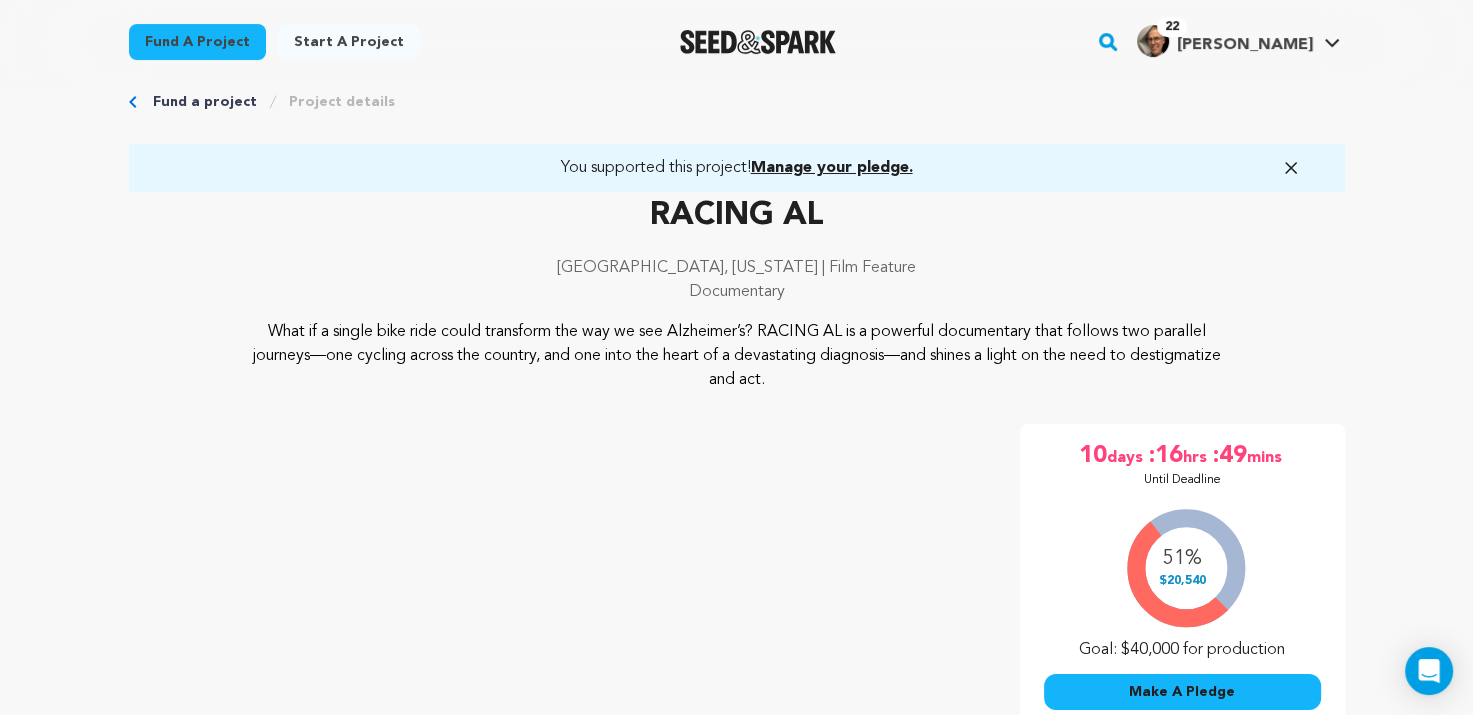 scroll, scrollTop: 31, scrollLeft: 0, axis: vertical 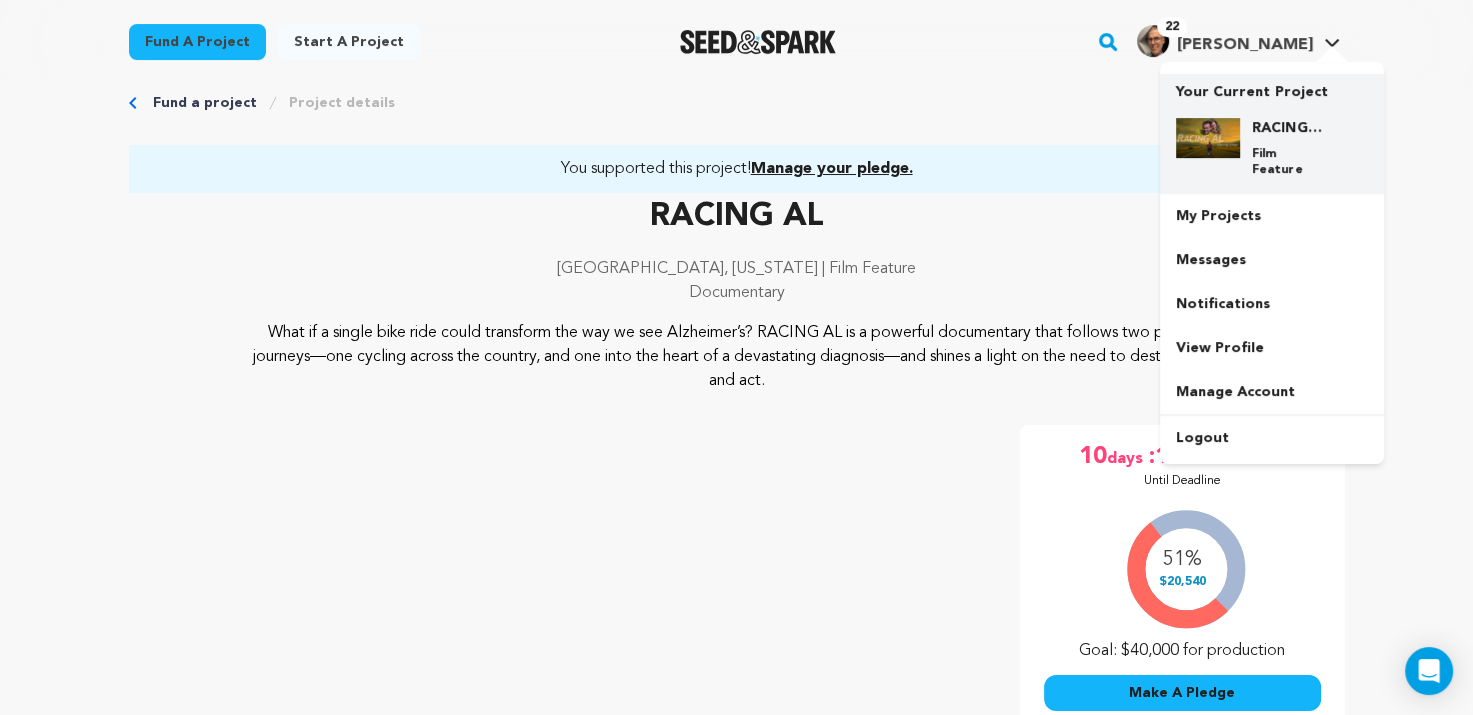 click at bounding box center (1208, 138) 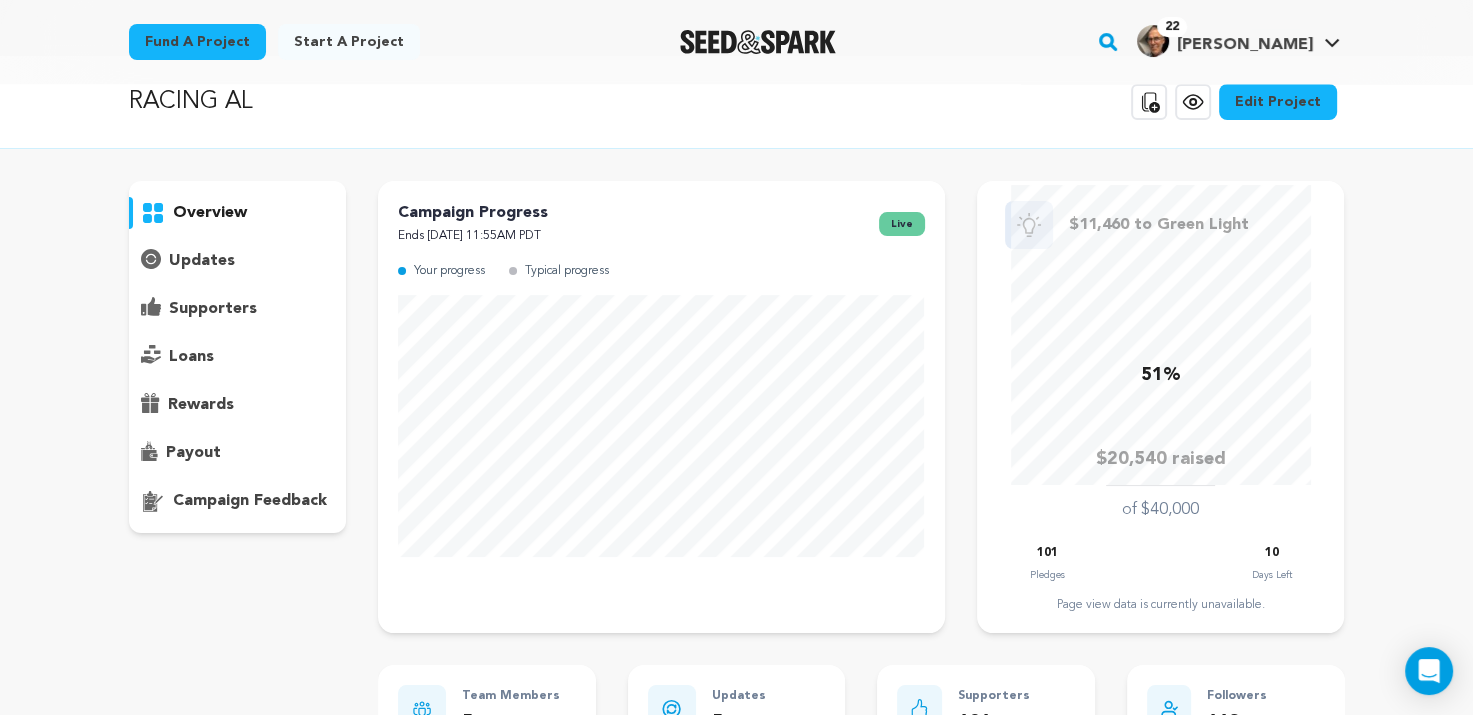 scroll, scrollTop: 24, scrollLeft: 0, axis: vertical 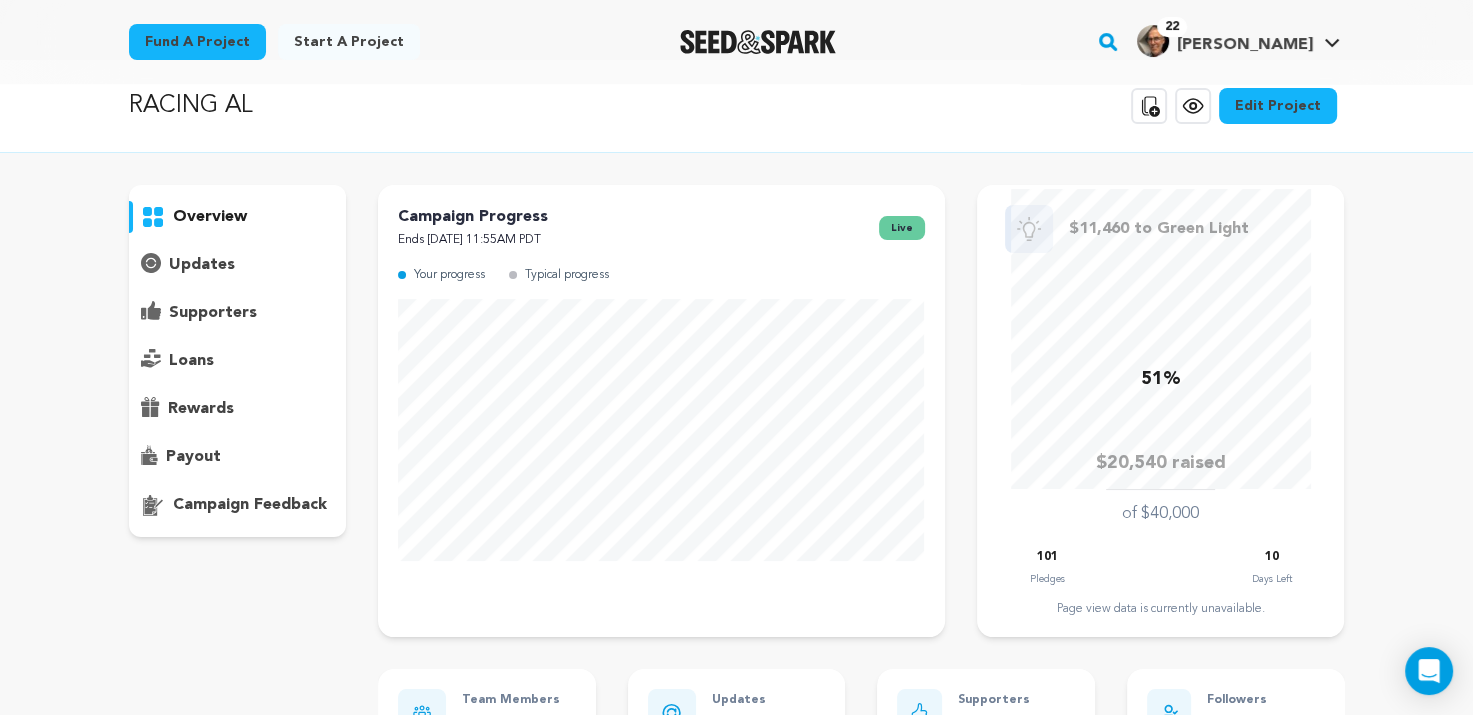 click on "supporters" at bounding box center [213, 313] 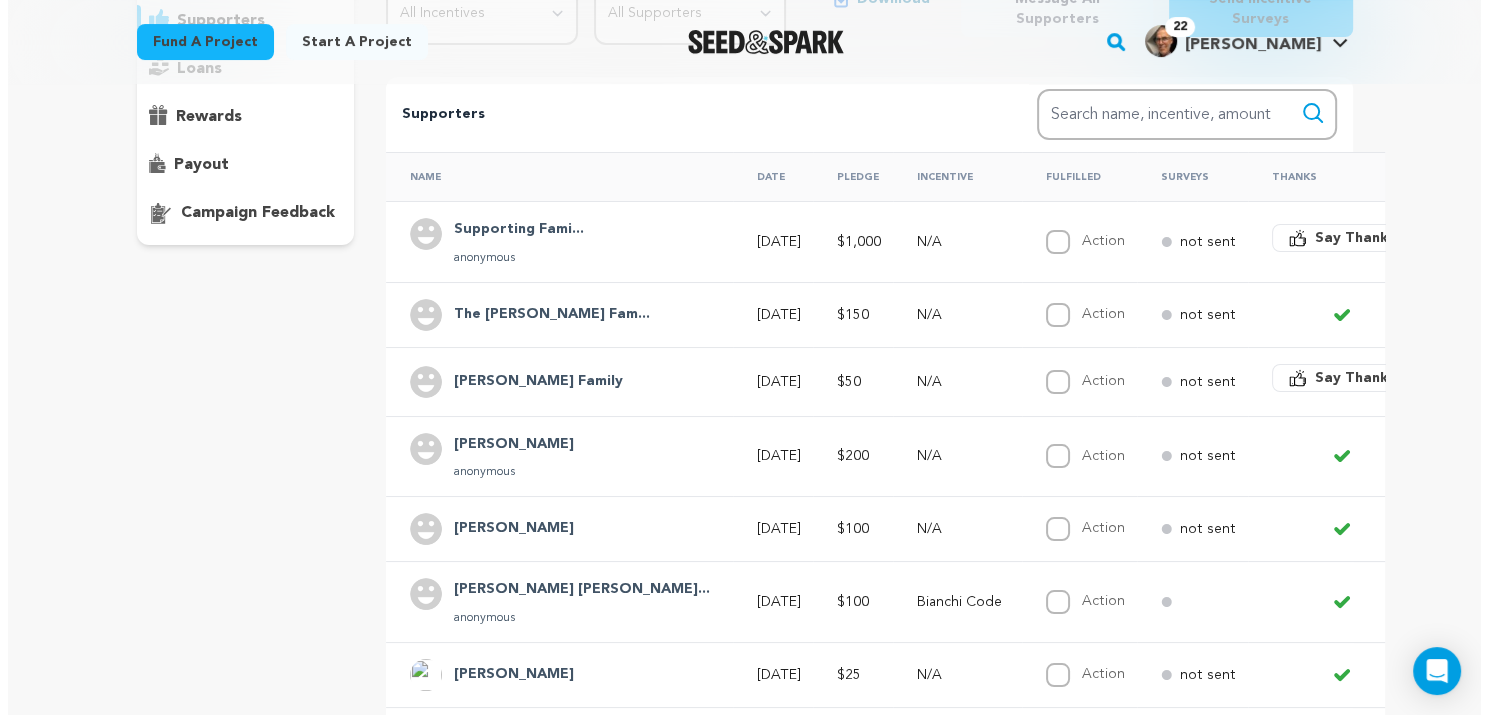 scroll, scrollTop: 315, scrollLeft: 0, axis: vertical 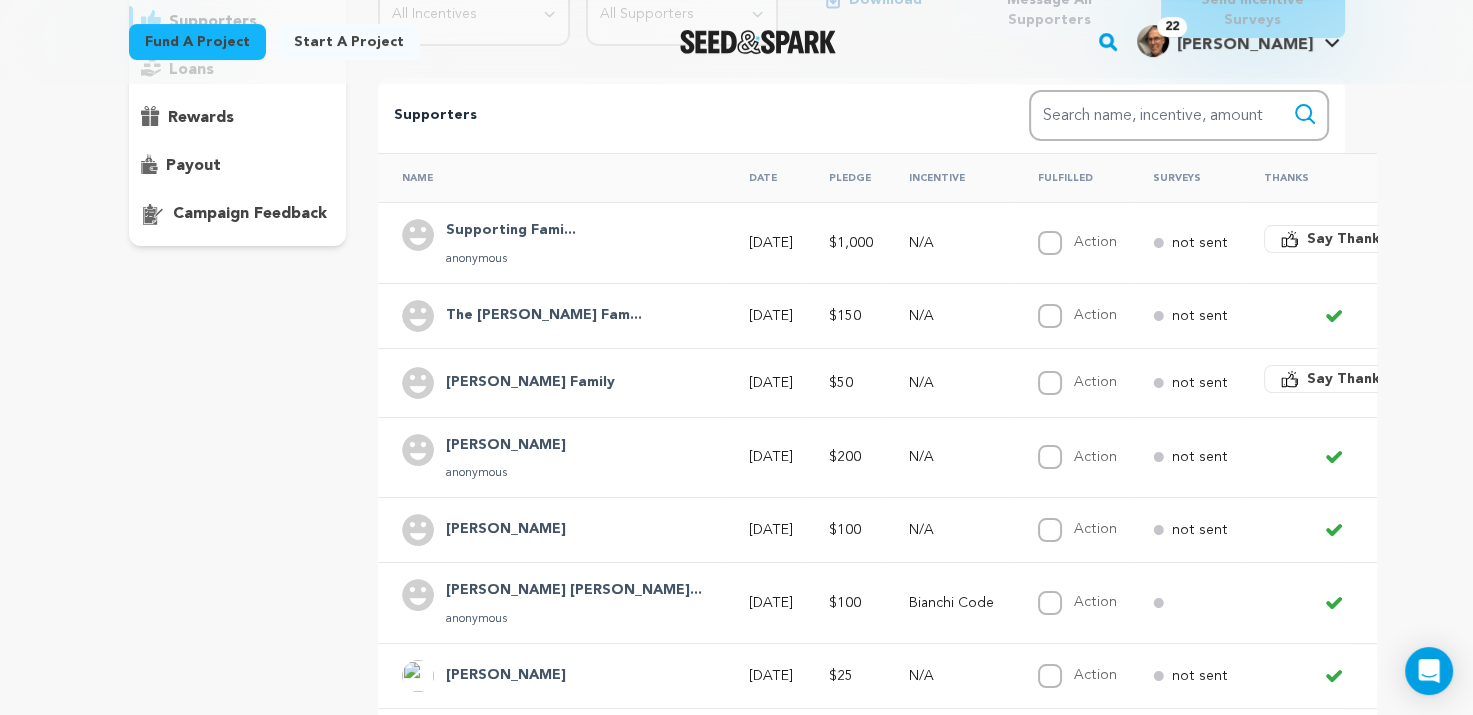 click on "Say Thanks" at bounding box center (1347, 379) 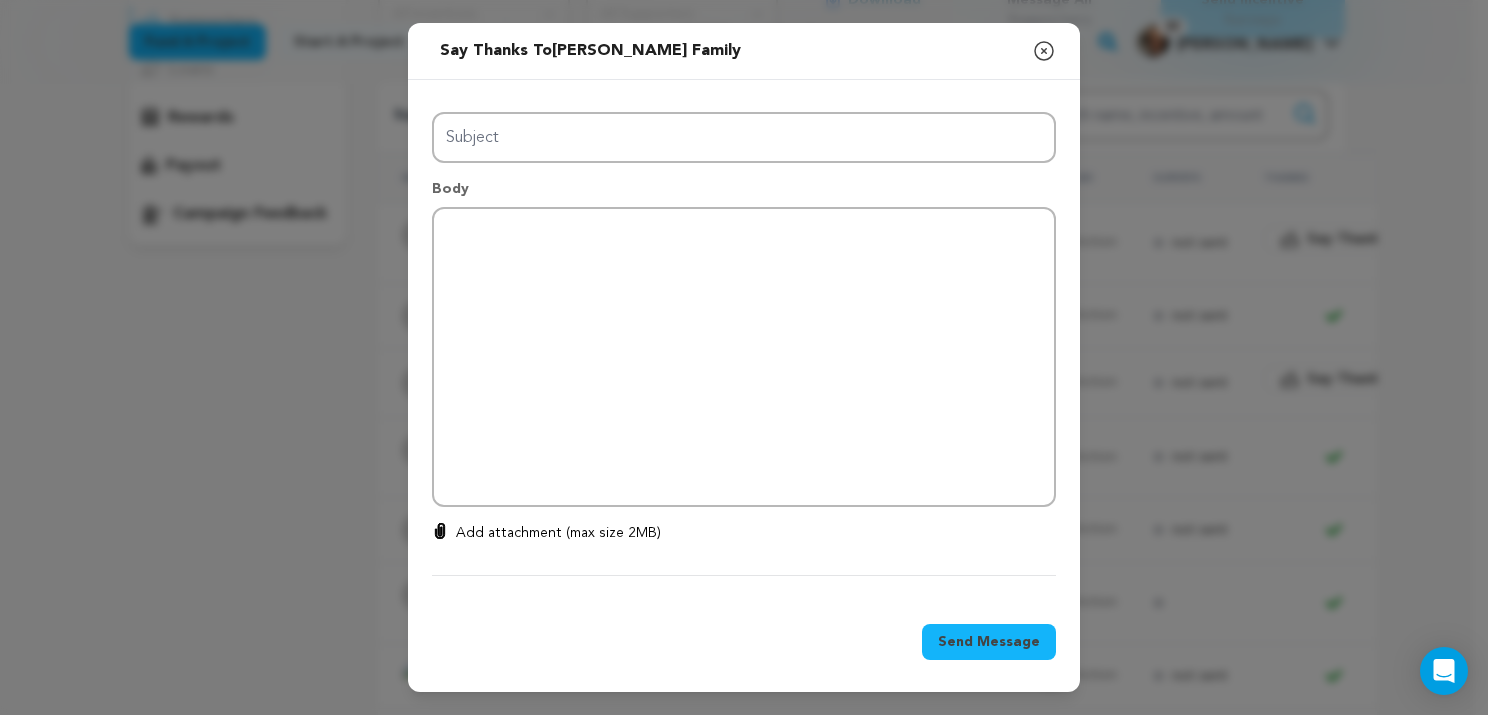 type on "Thanks for your support!" 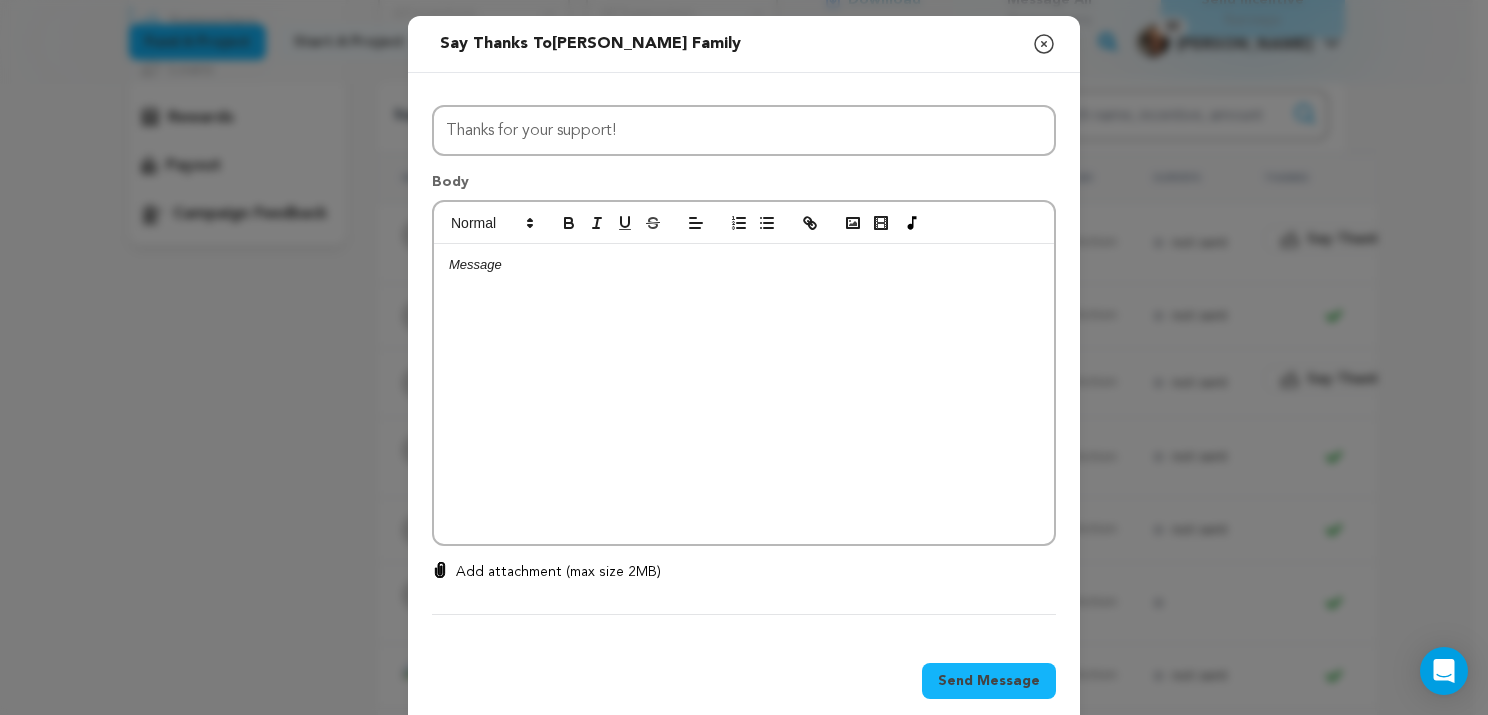 click 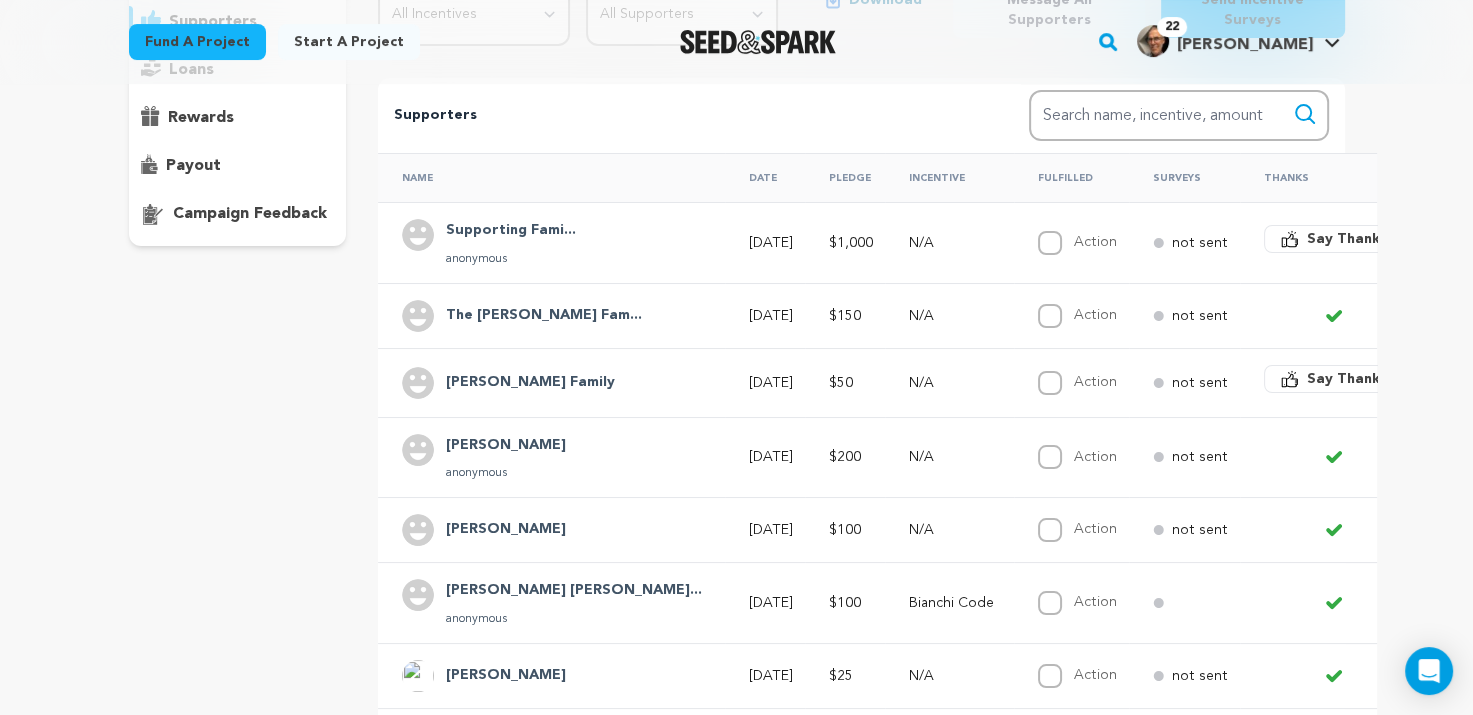 click on "Say Thanks" at bounding box center (1347, 379) 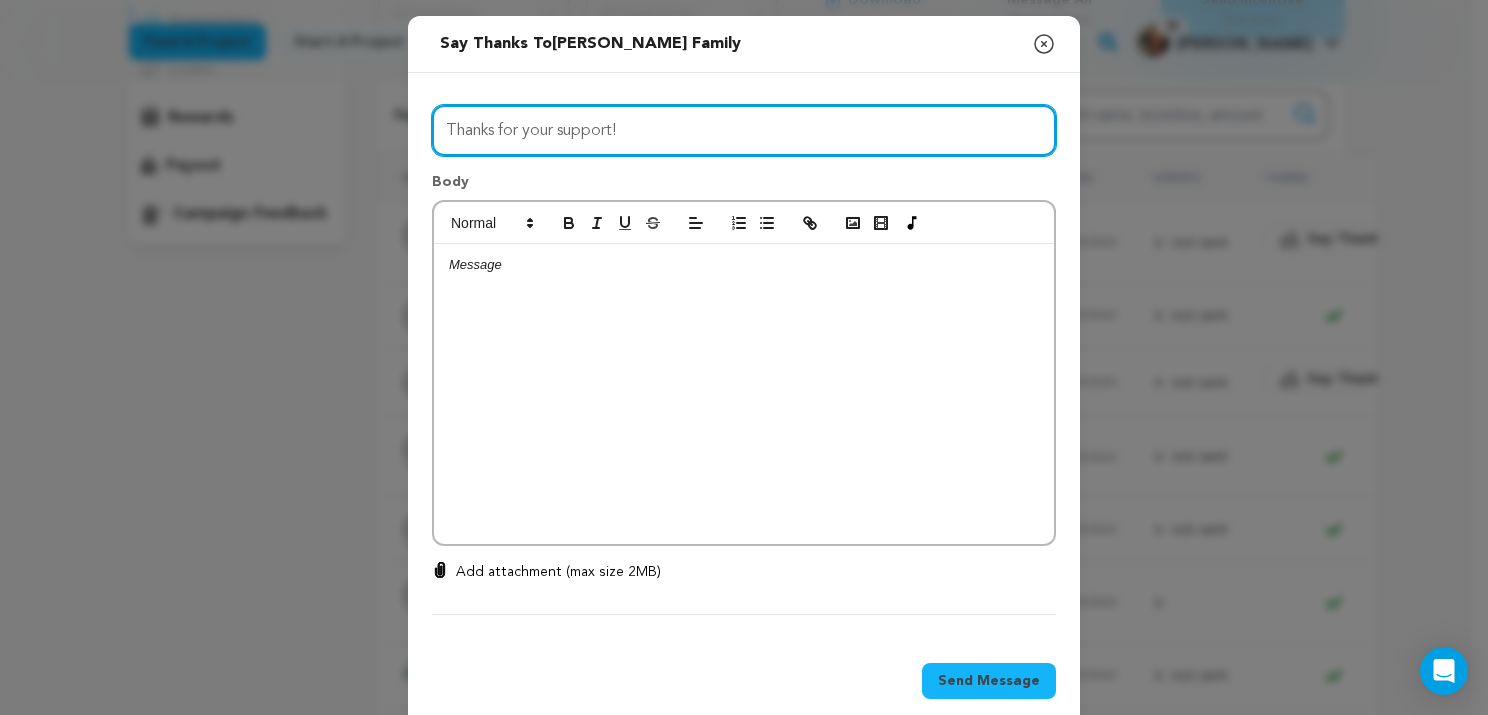 click on "Thanks for your support!" at bounding box center [744, 130] 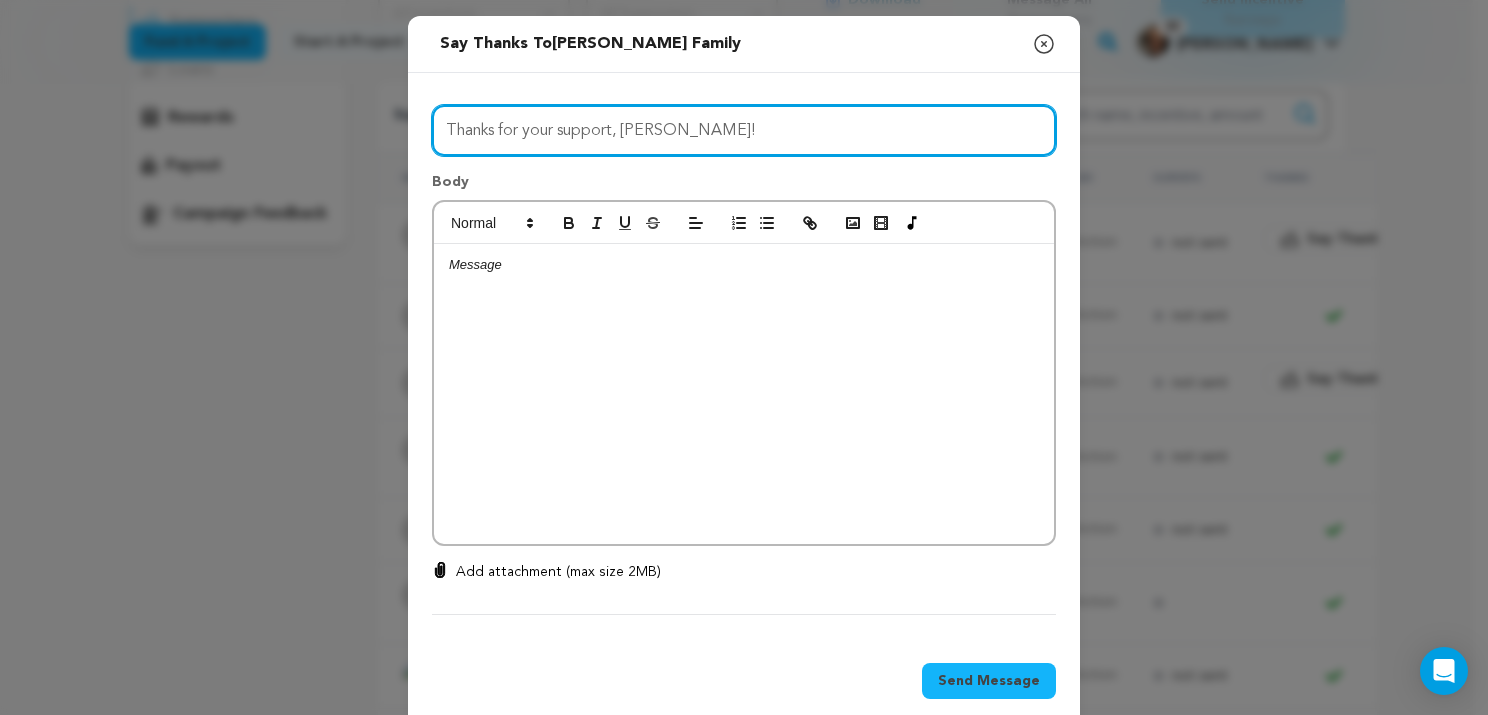 type on "Thanks for your support, Vickerys!" 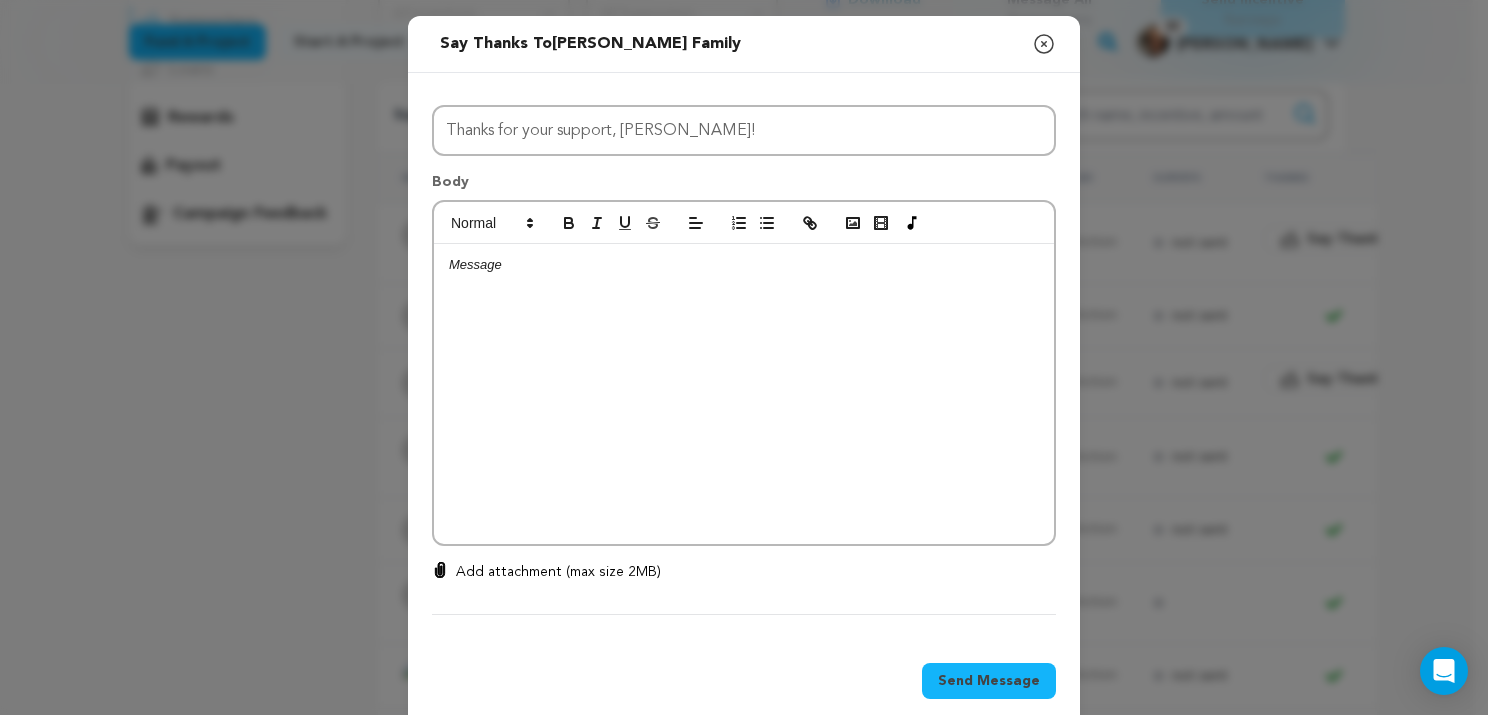 click at bounding box center (744, 394) 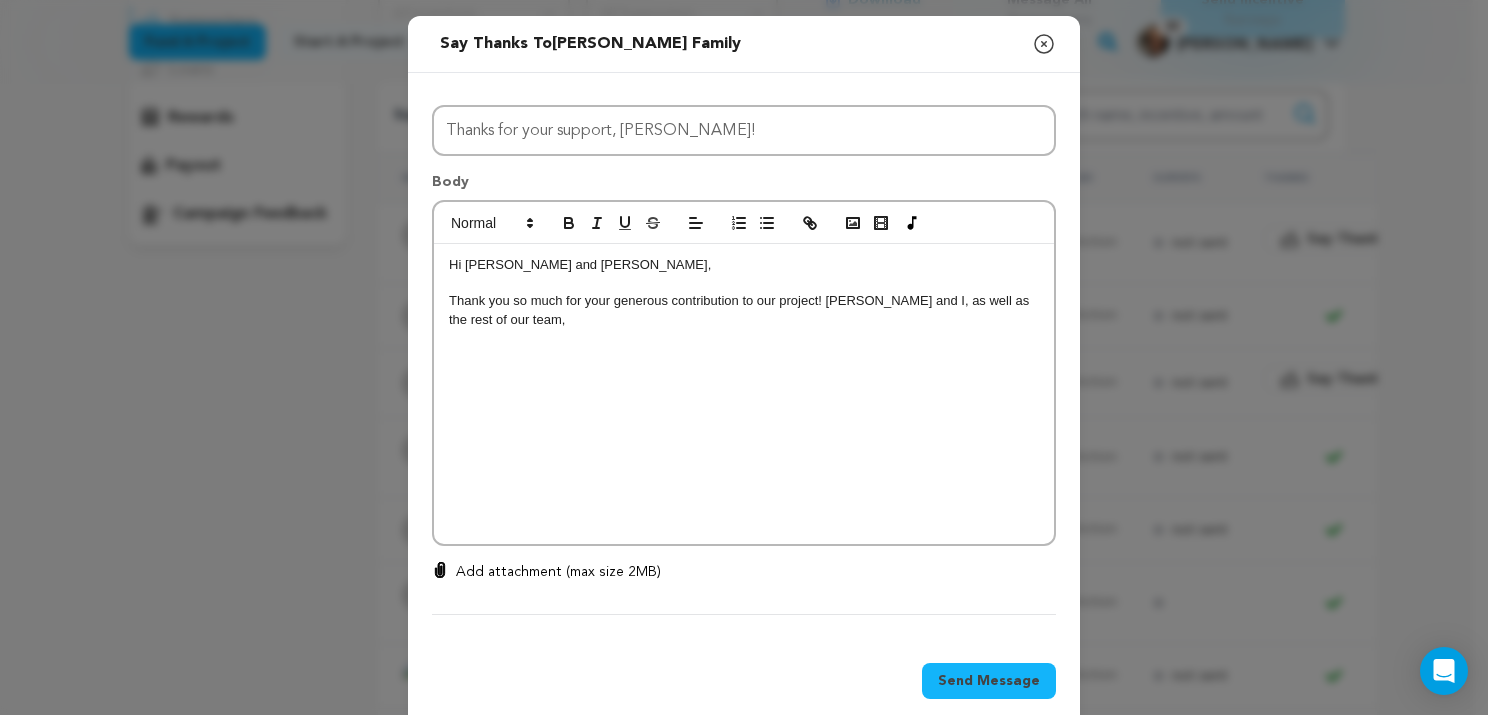 click on "Send message to  Vickery Family
Say thanks to  Vickery Family
Compose New Message
Close modal
All Incentives
Bianchi Code
Schwinn Peaks
Trek To The Future" at bounding box center [744, 373] 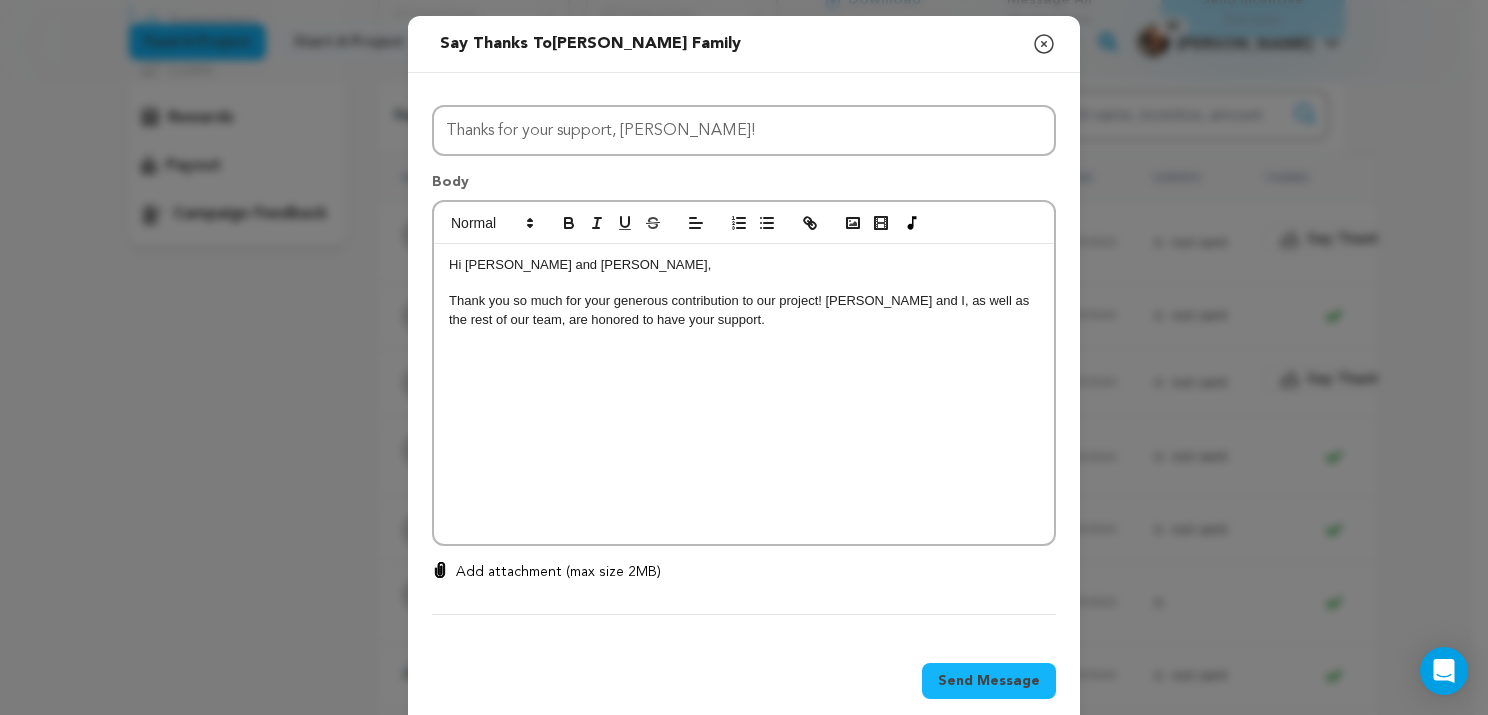 click on "Thank you so much for your generous contribution to our project! Tracey and I, as well as the rest of our team, are honored to have your support." at bounding box center (744, 310) 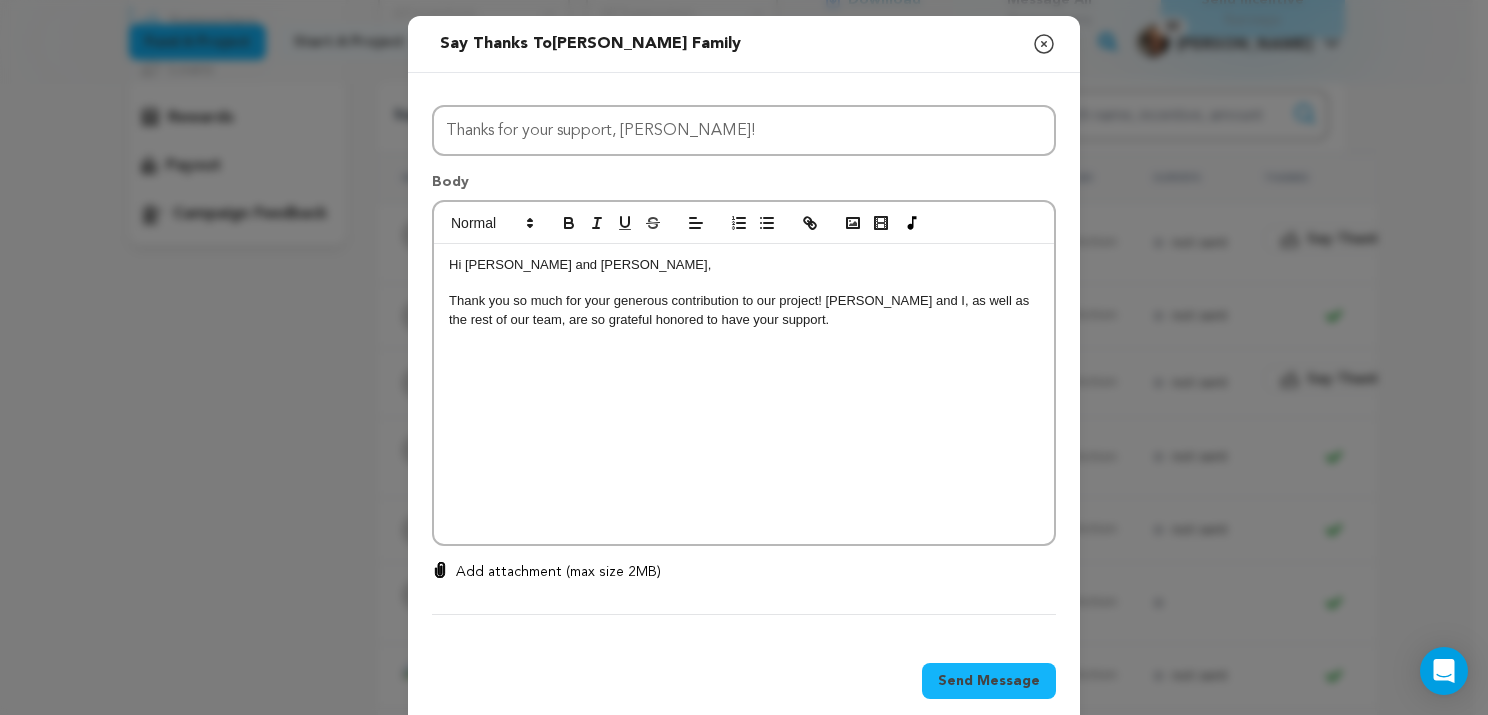 click on "Thank you so much for your generous contribution to our project! Tracey and I, as well as the rest of our team, are so grateful honored to have your support." at bounding box center (744, 310) 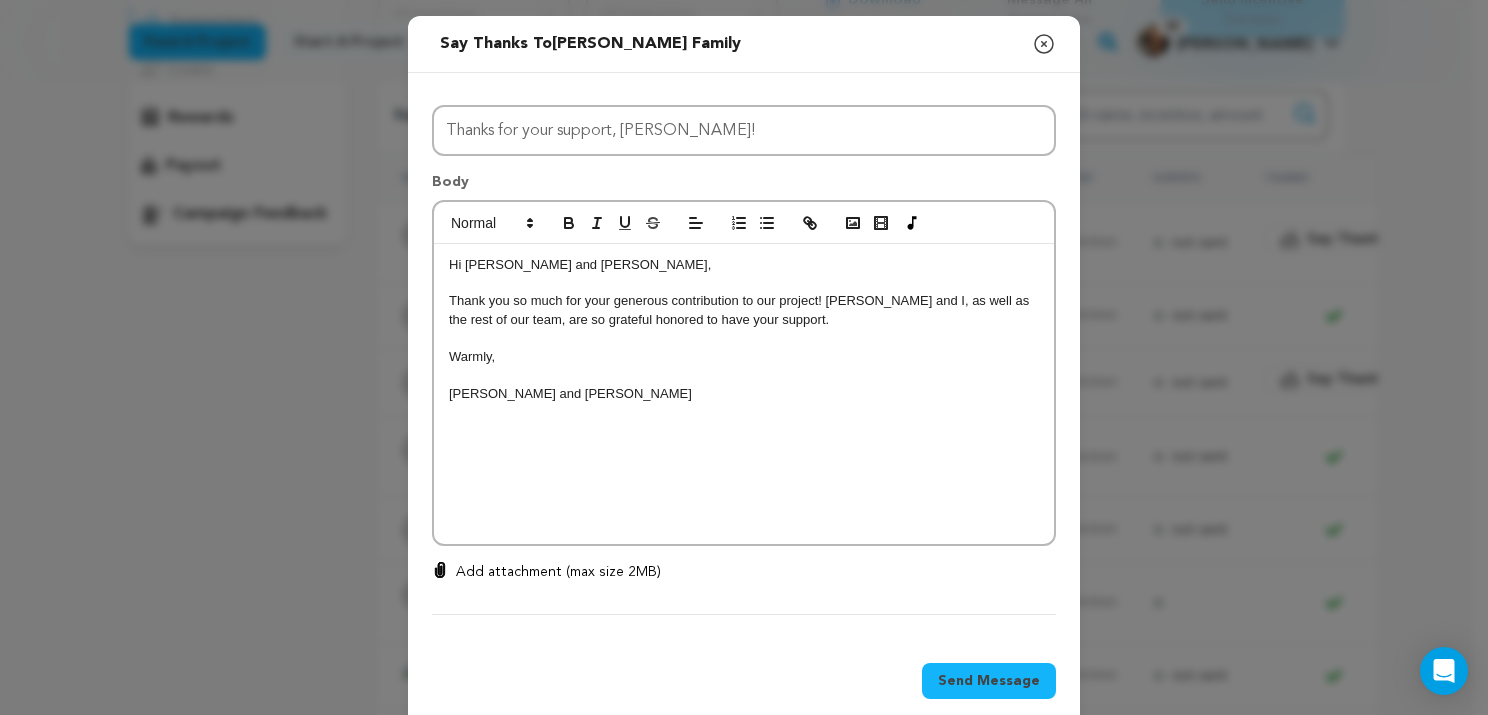 click on "Send Message" at bounding box center [989, 681] 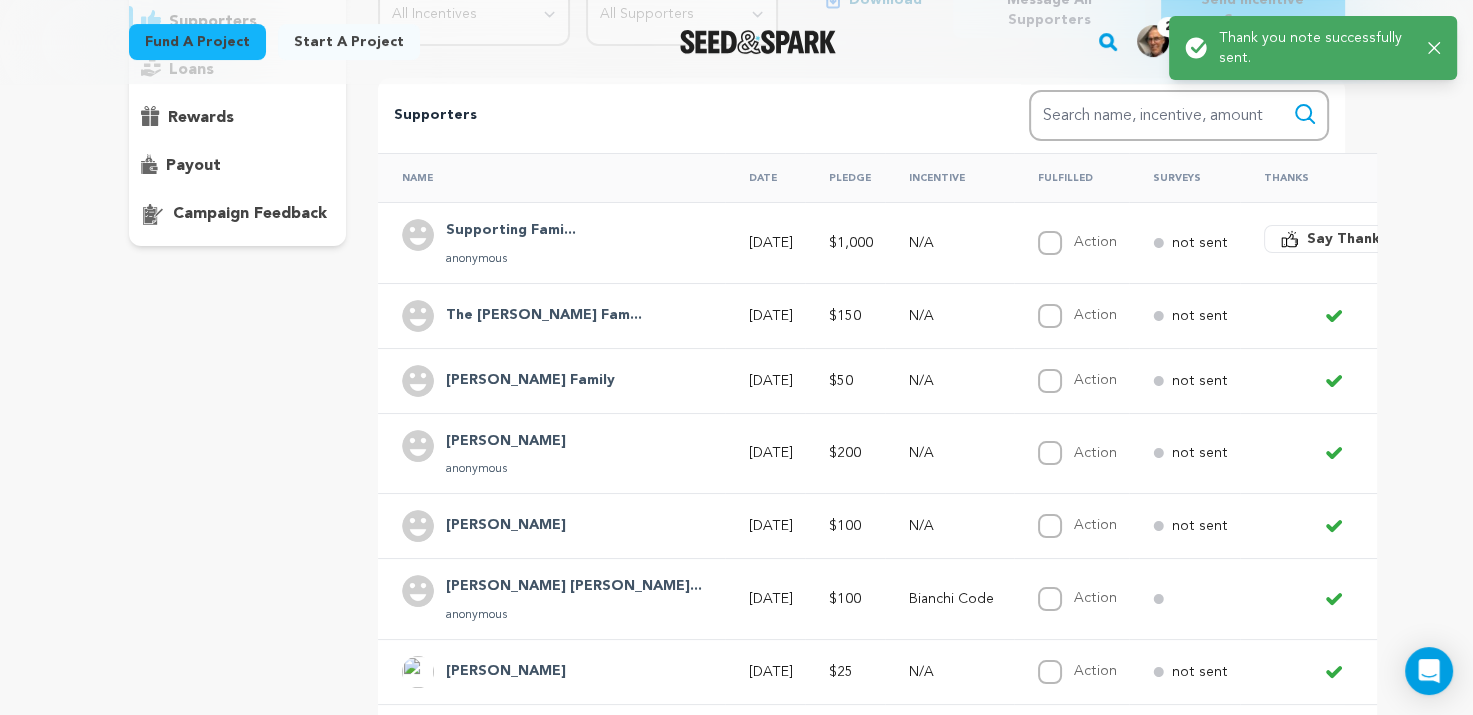click on "Say Thanks" at bounding box center [1347, 239] 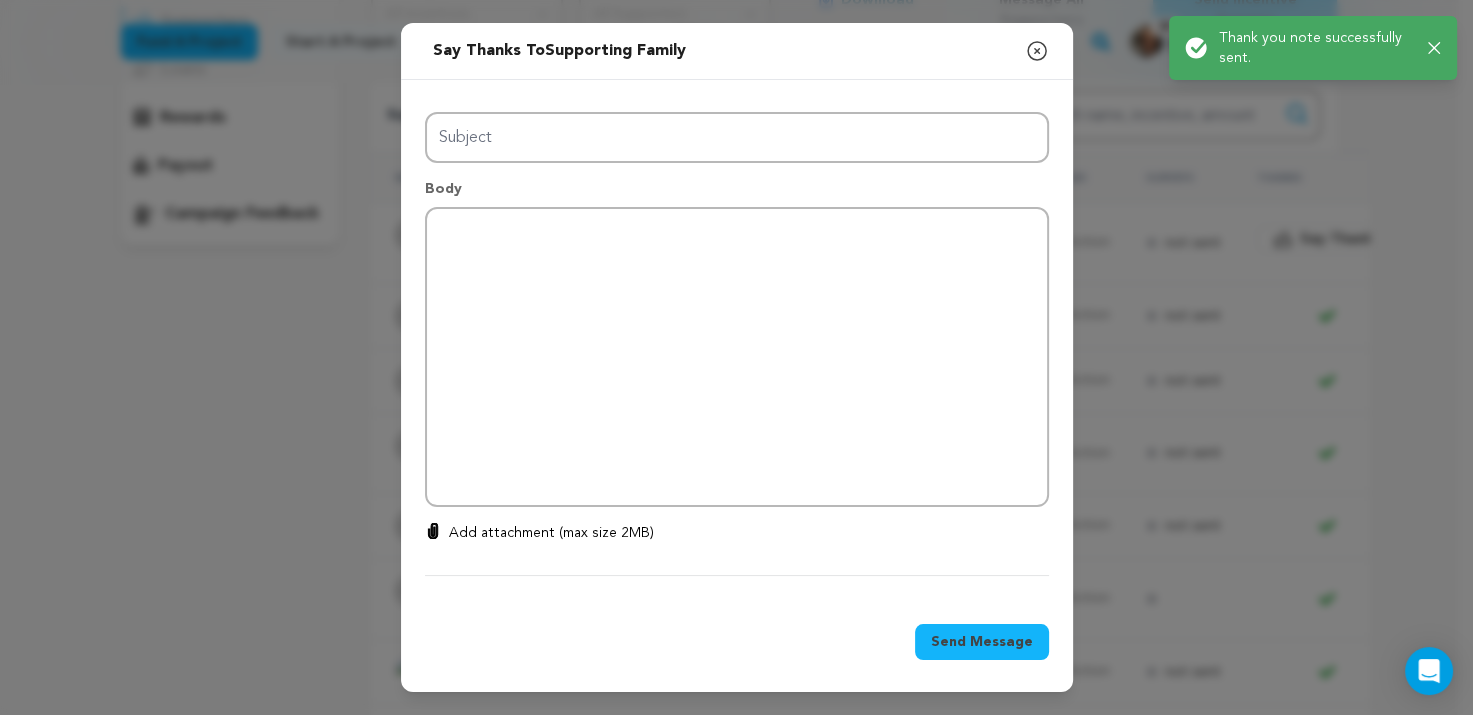 type on "Thanks for your support!" 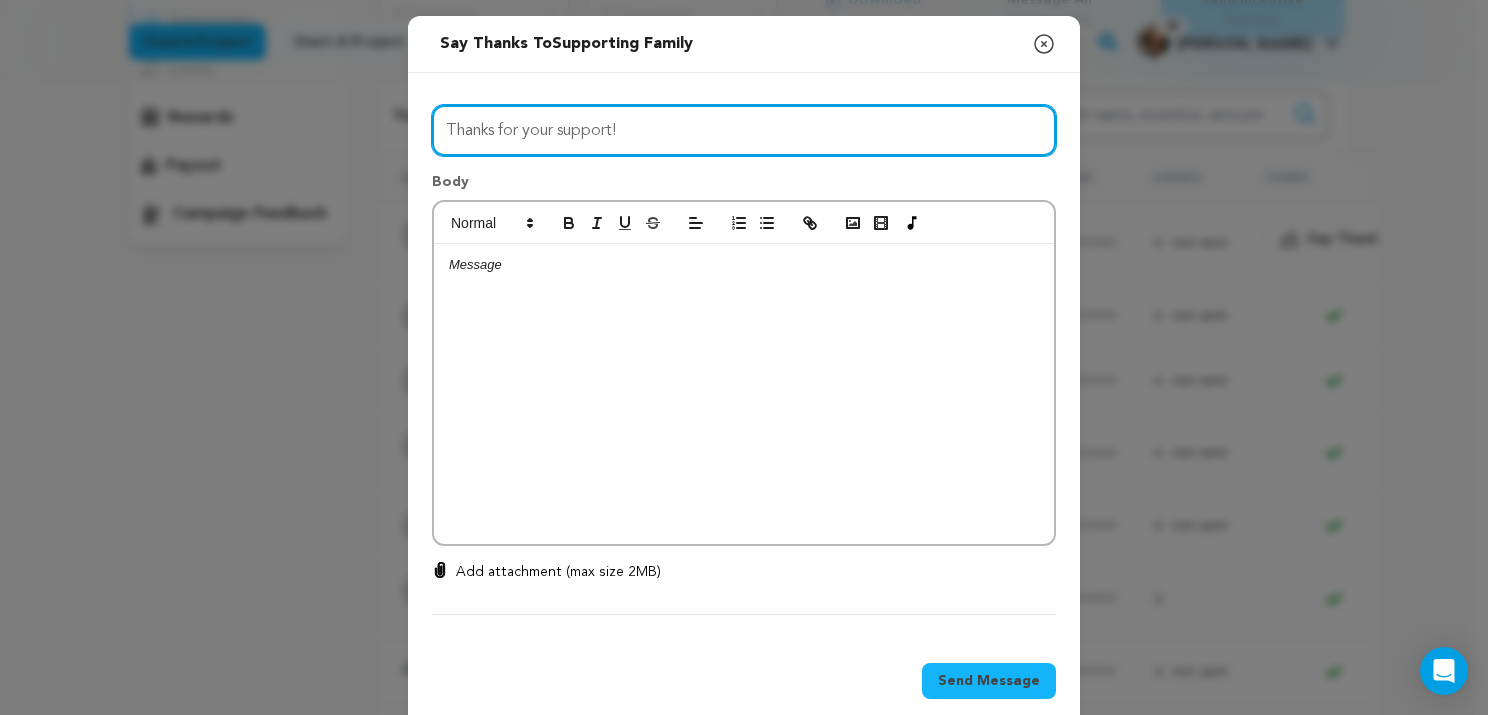 click on "Thanks for your support!" at bounding box center (744, 130) 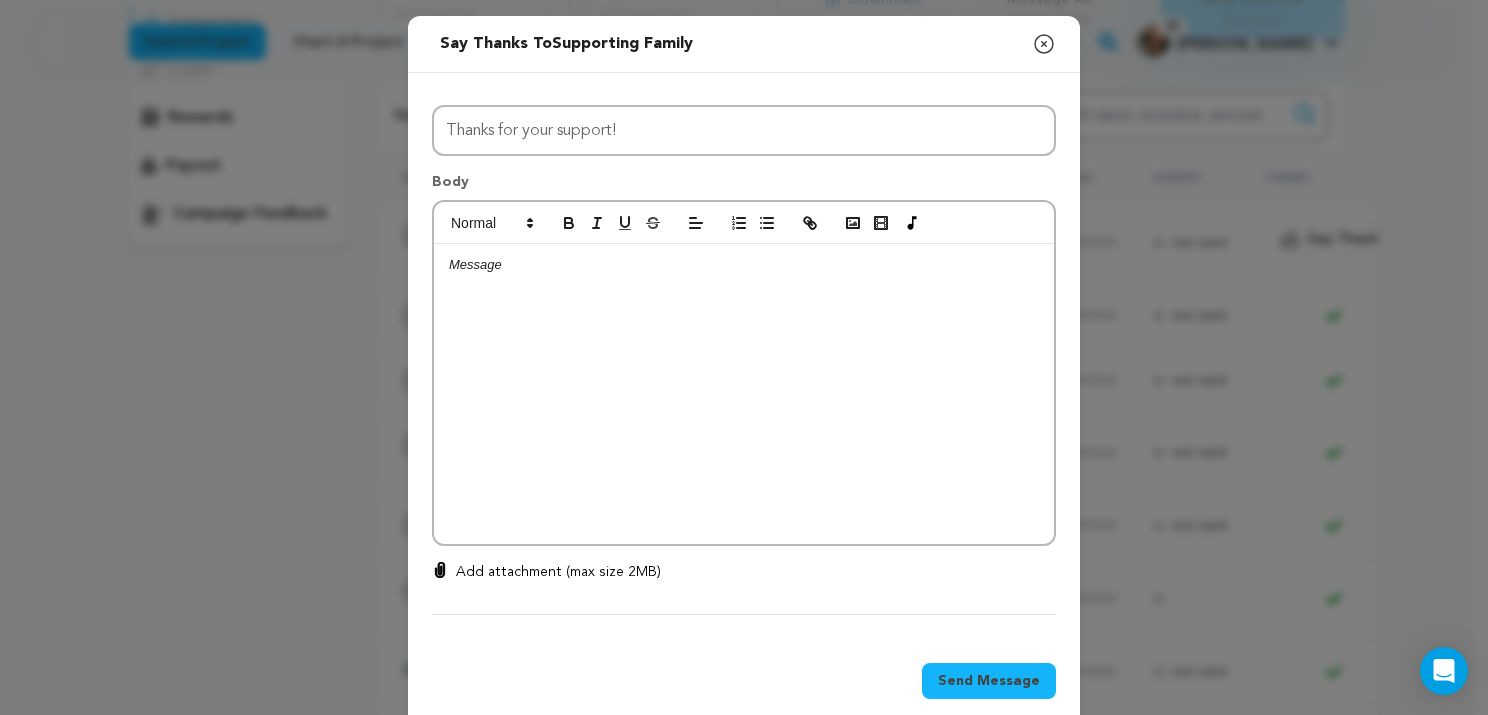 click at bounding box center [744, 265] 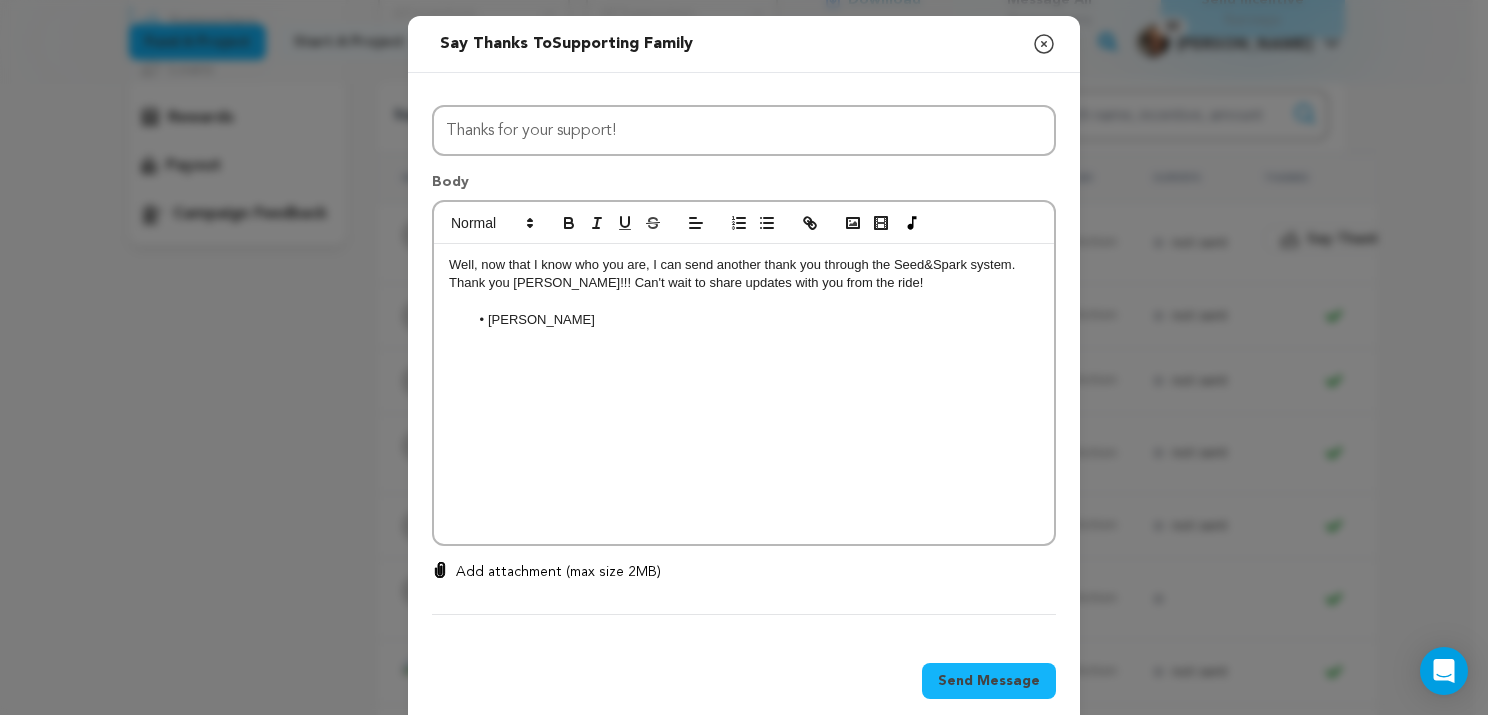 click on "Send Message" at bounding box center (989, 681) 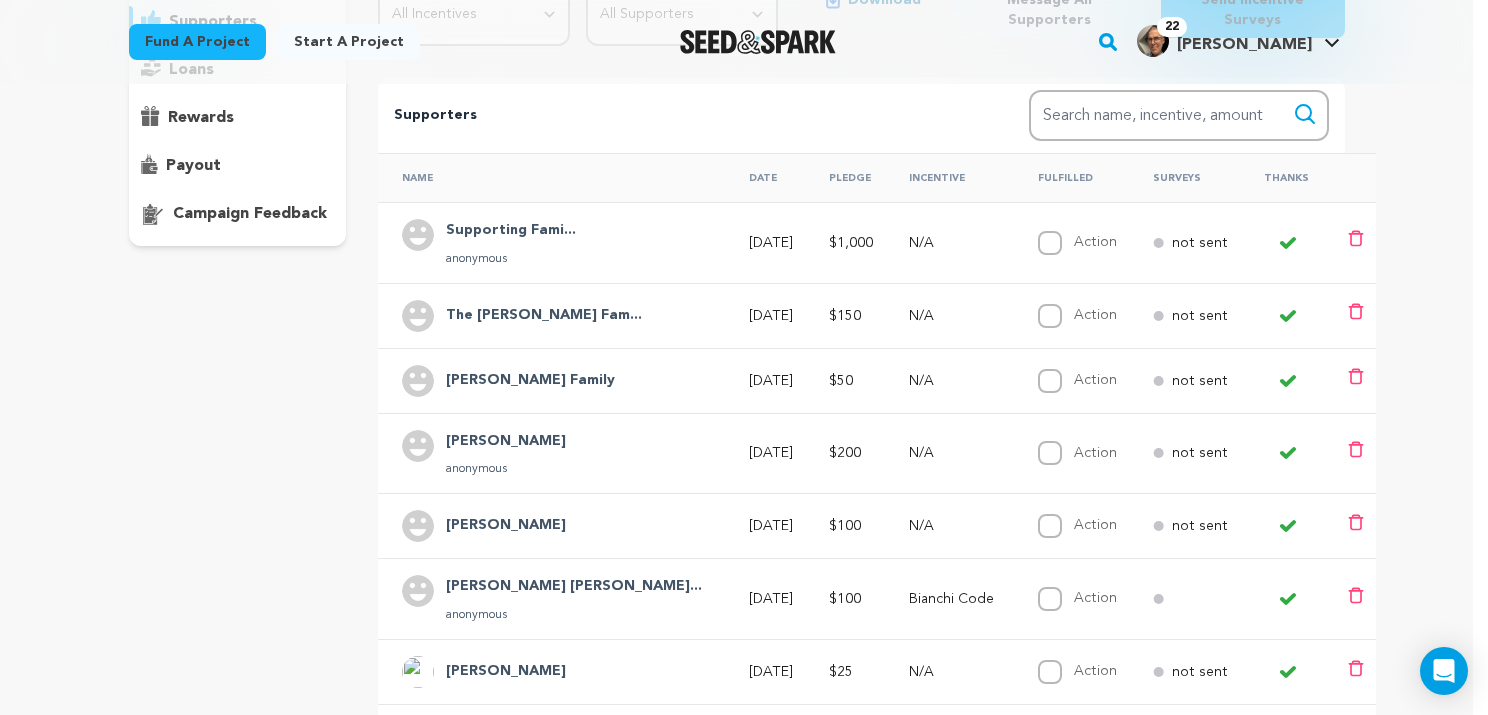 click on "Fund a project
Start a project
Search
22" at bounding box center [744, 727] 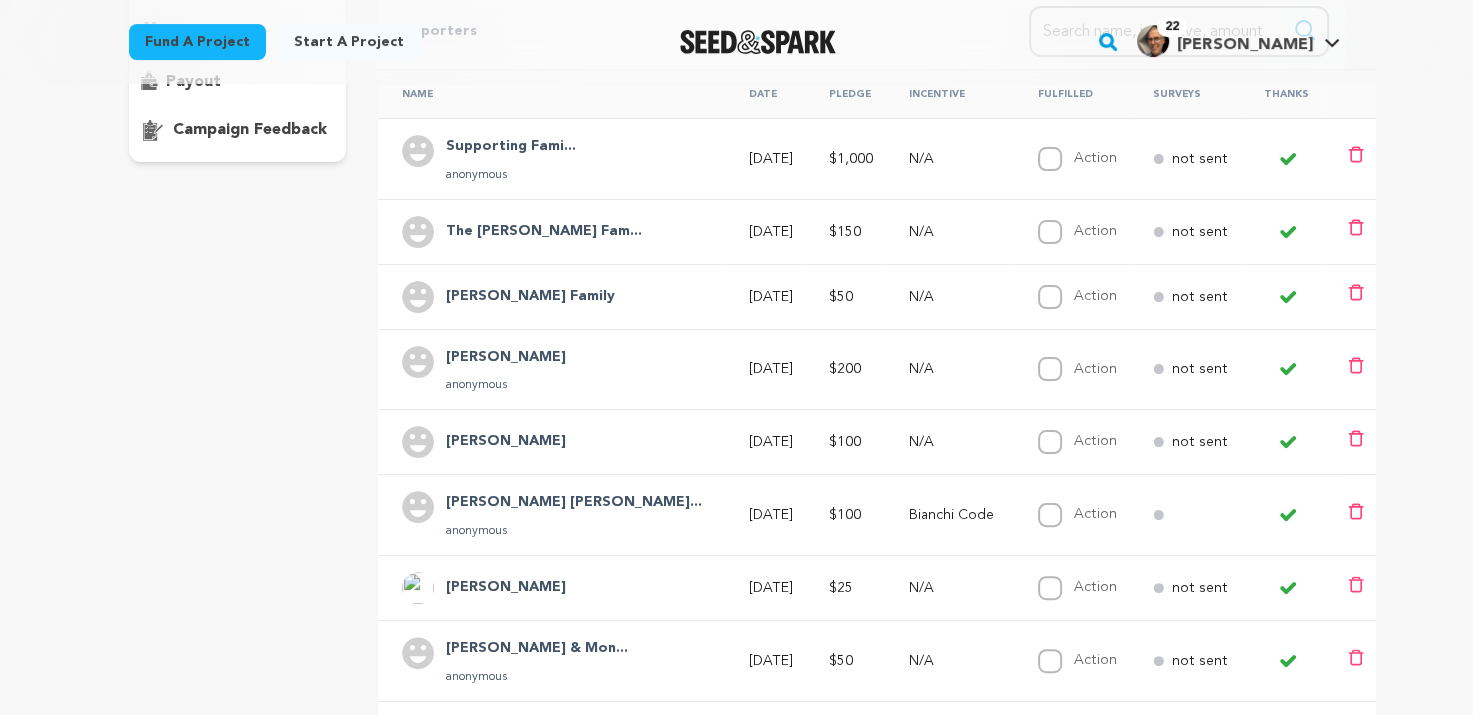 scroll, scrollTop: 315, scrollLeft: 0, axis: vertical 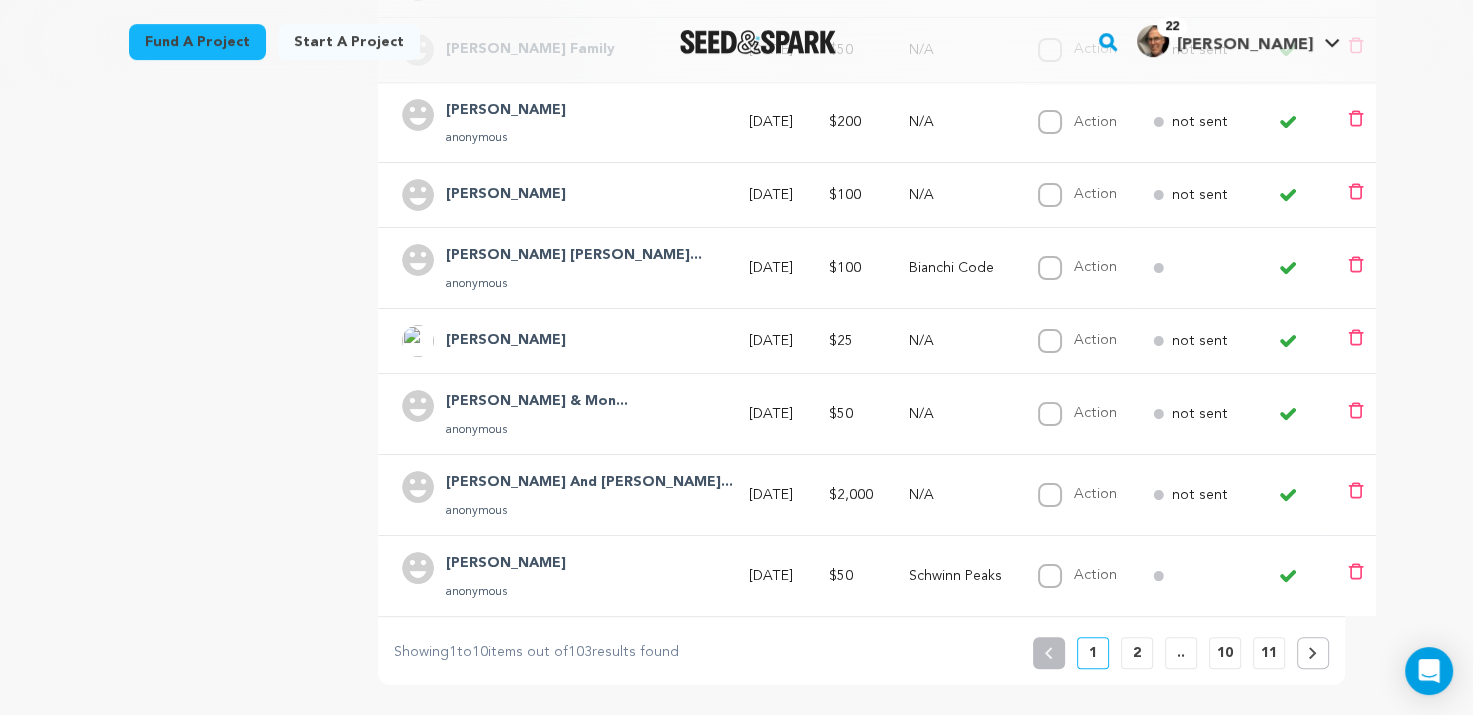 click on "2" at bounding box center (1137, 653) 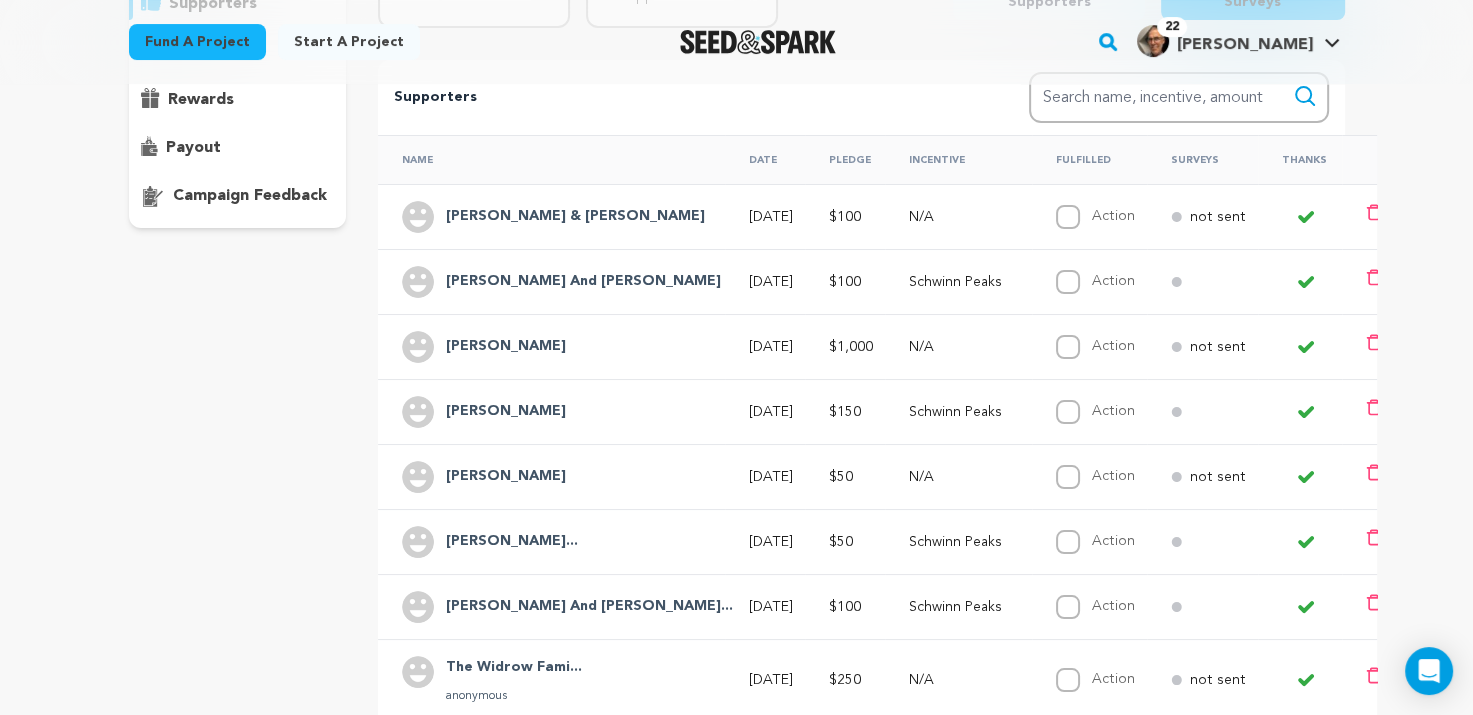 scroll, scrollTop: 0, scrollLeft: 0, axis: both 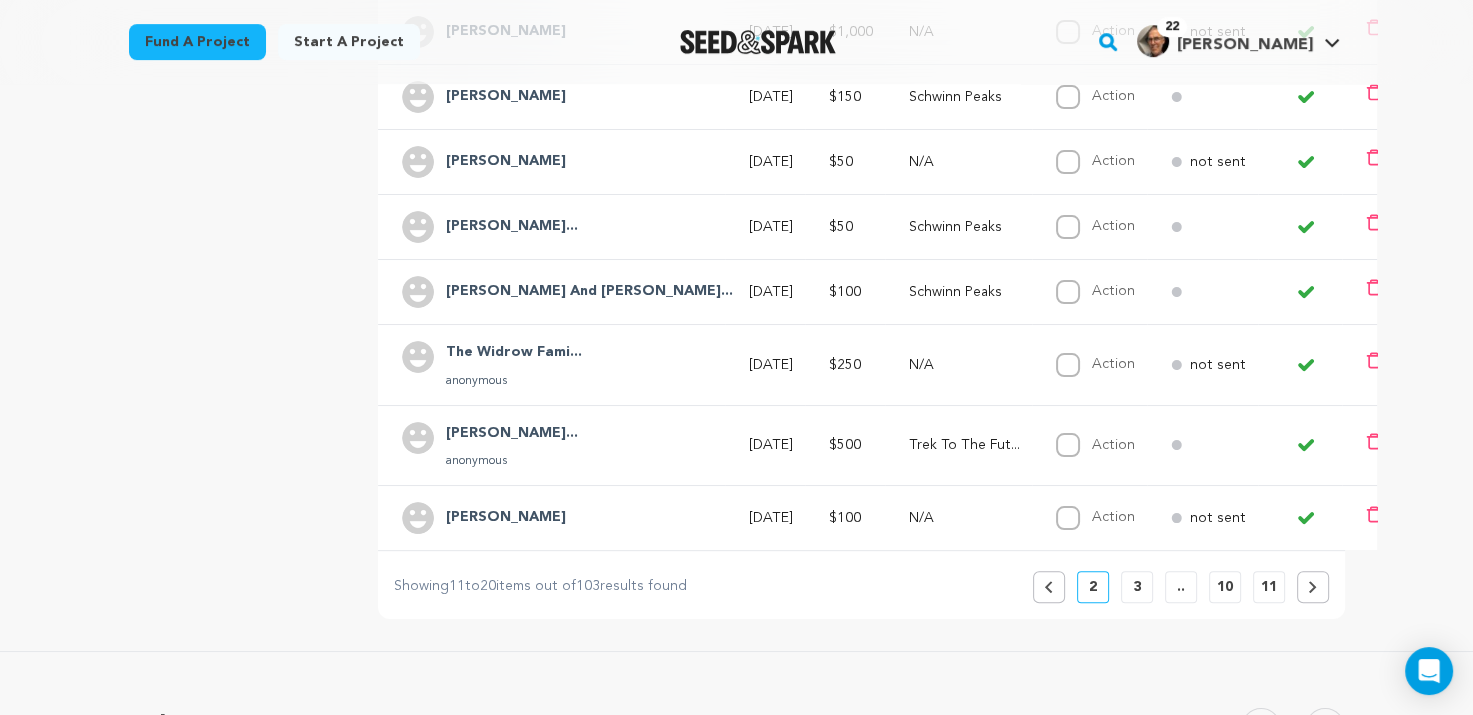 click on "3" at bounding box center [1137, 587] 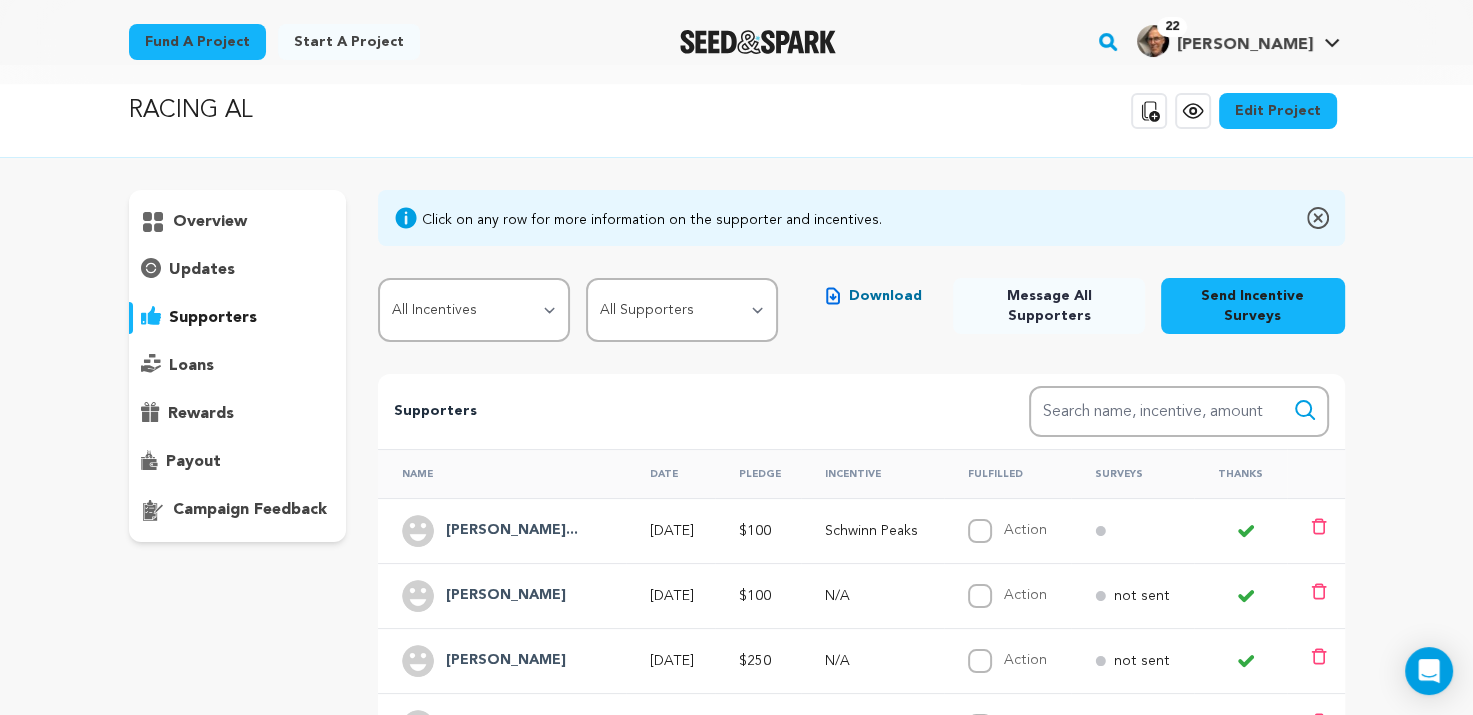 scroll, scrollTop: 0, scrollLeft: 0, axis: both 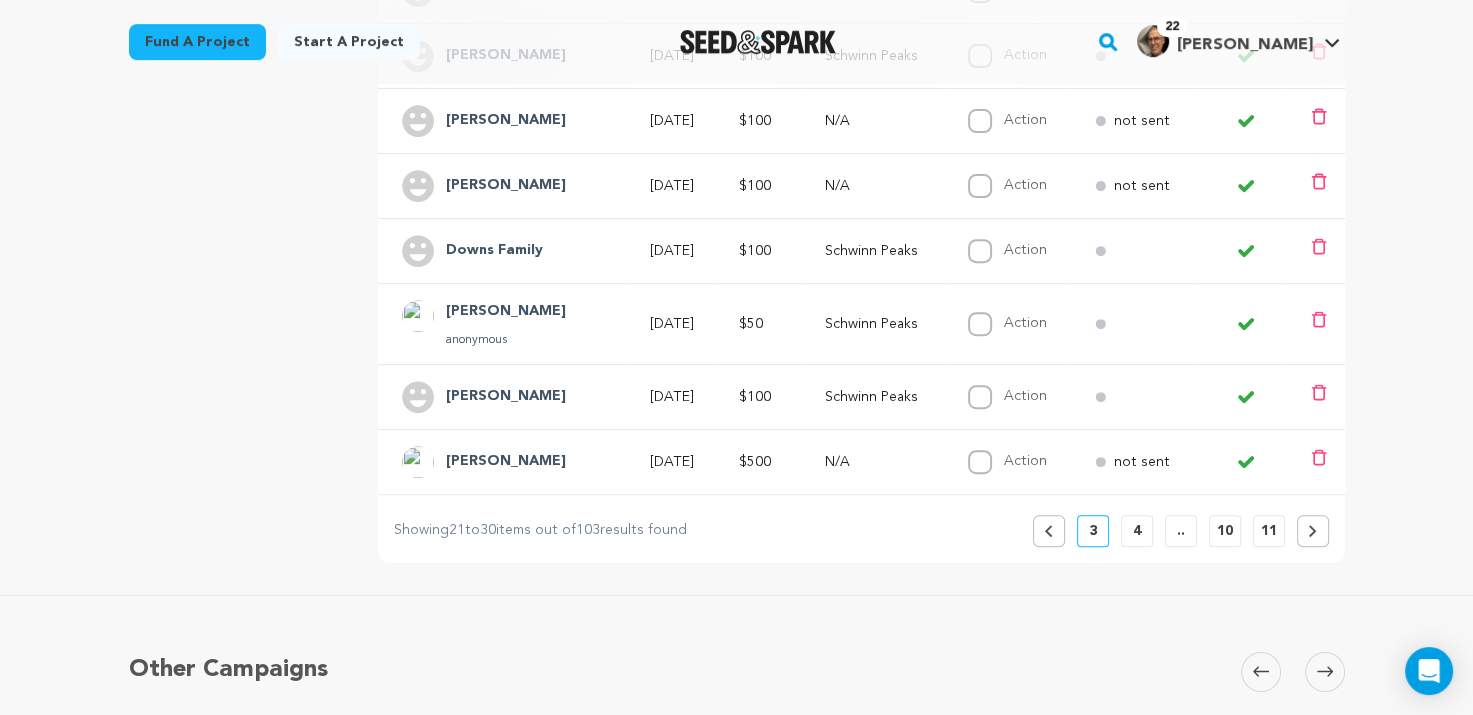 click on "4" at bounding box center (1137, 531) 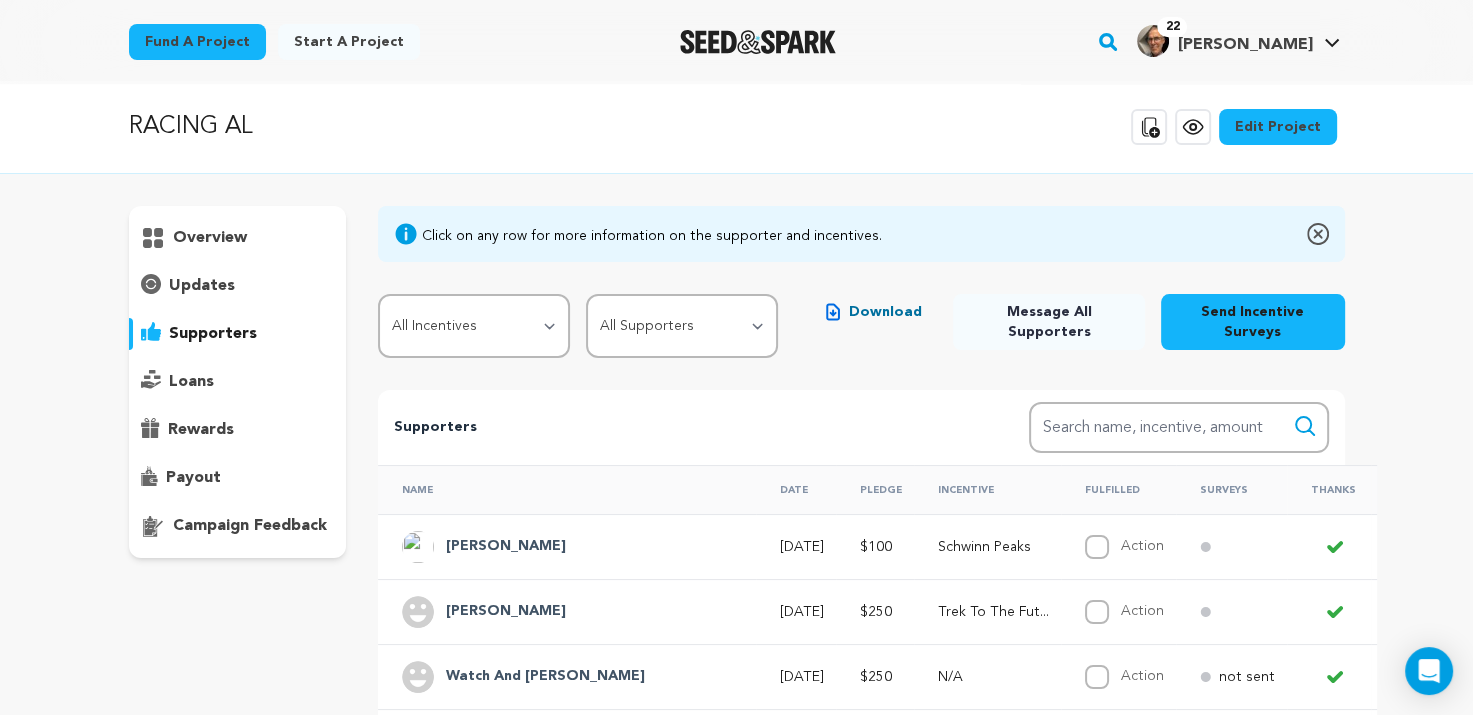 scroll, scrollTop: 0, scrollLeft: 0, axis: both 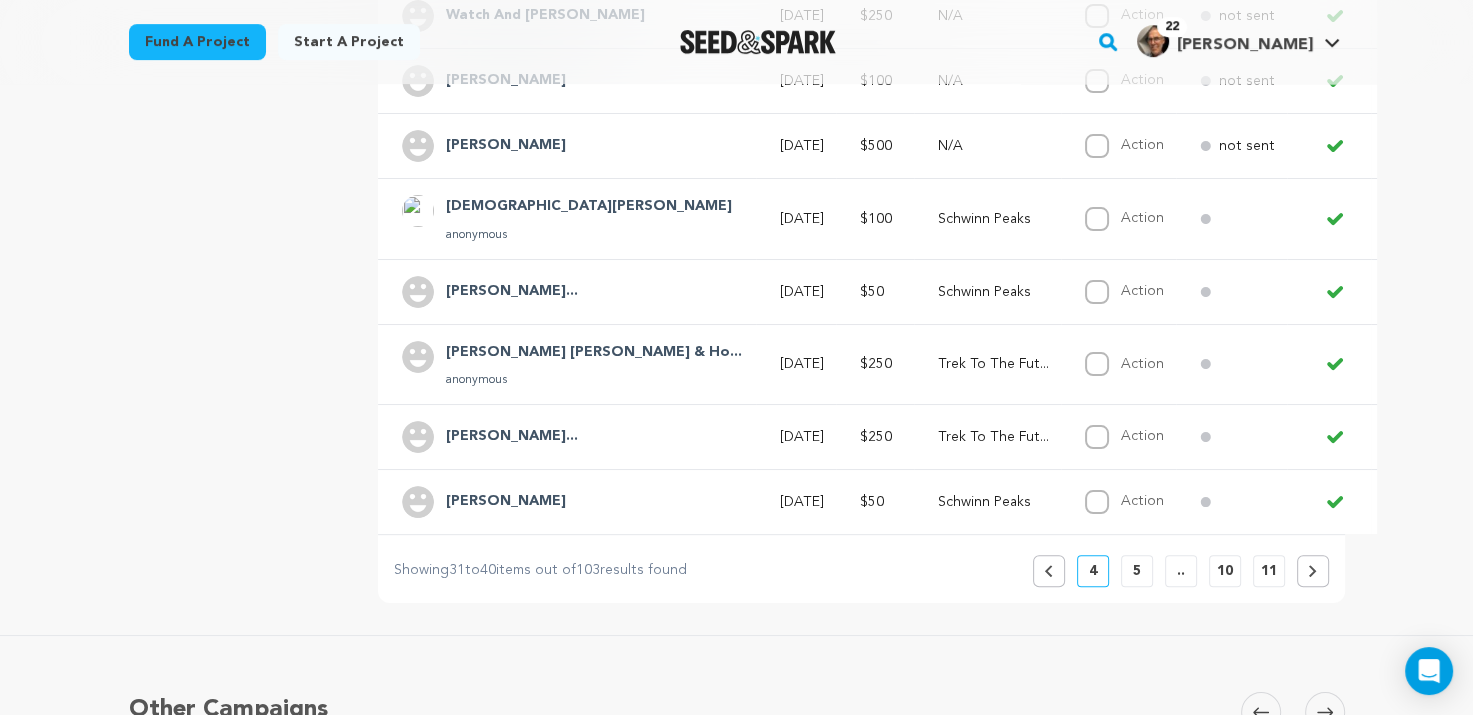 click on "5" at bounding box center [1137, 571] 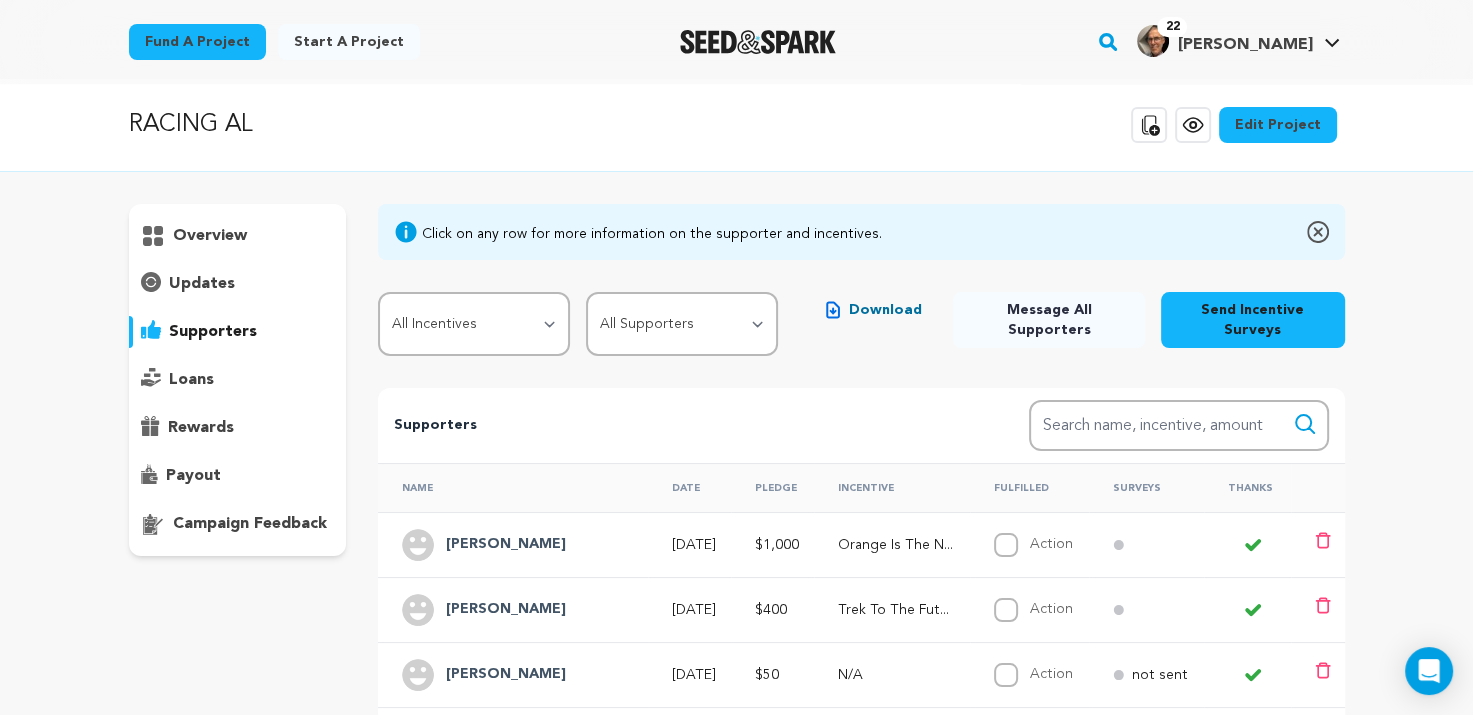scroll, scrollTop: 0, scrollLeft: 0, axis: both 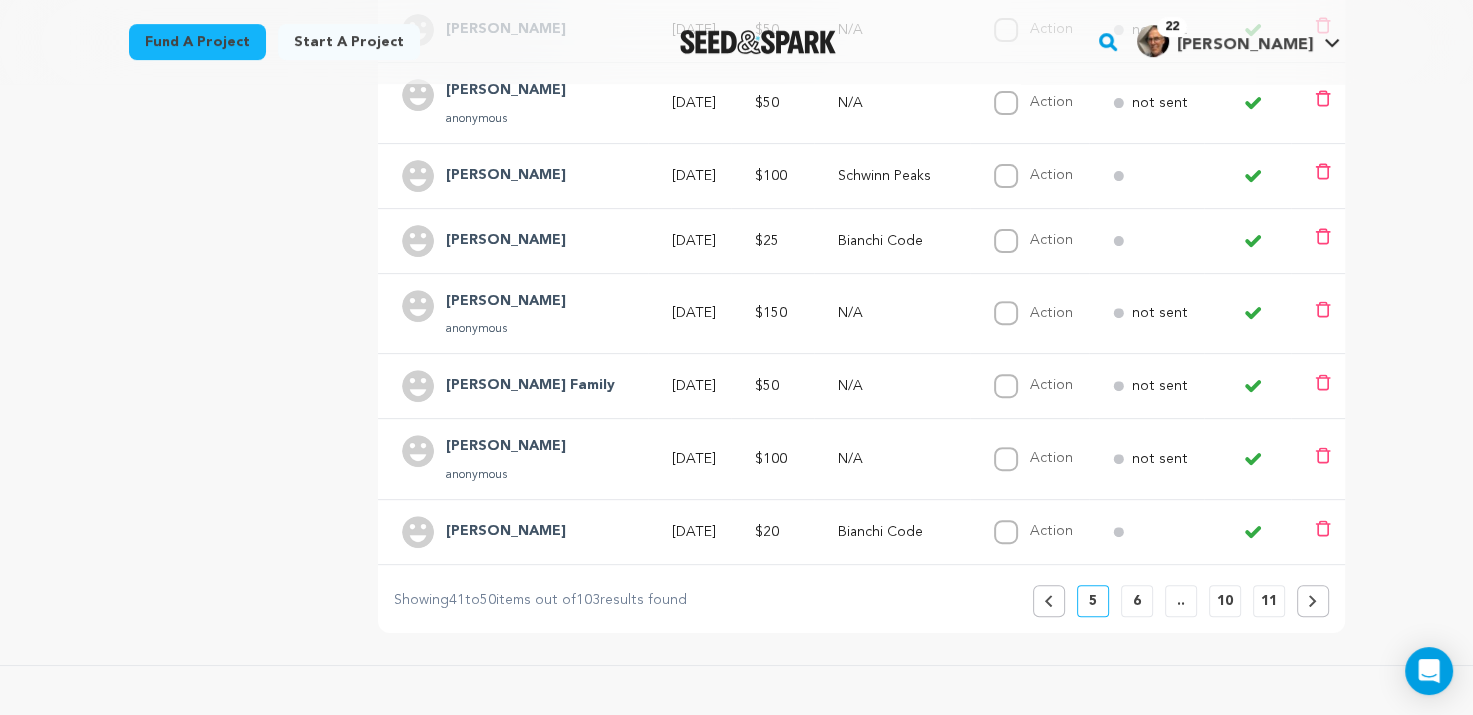 click on "6" at bounding box center [1137, 601] 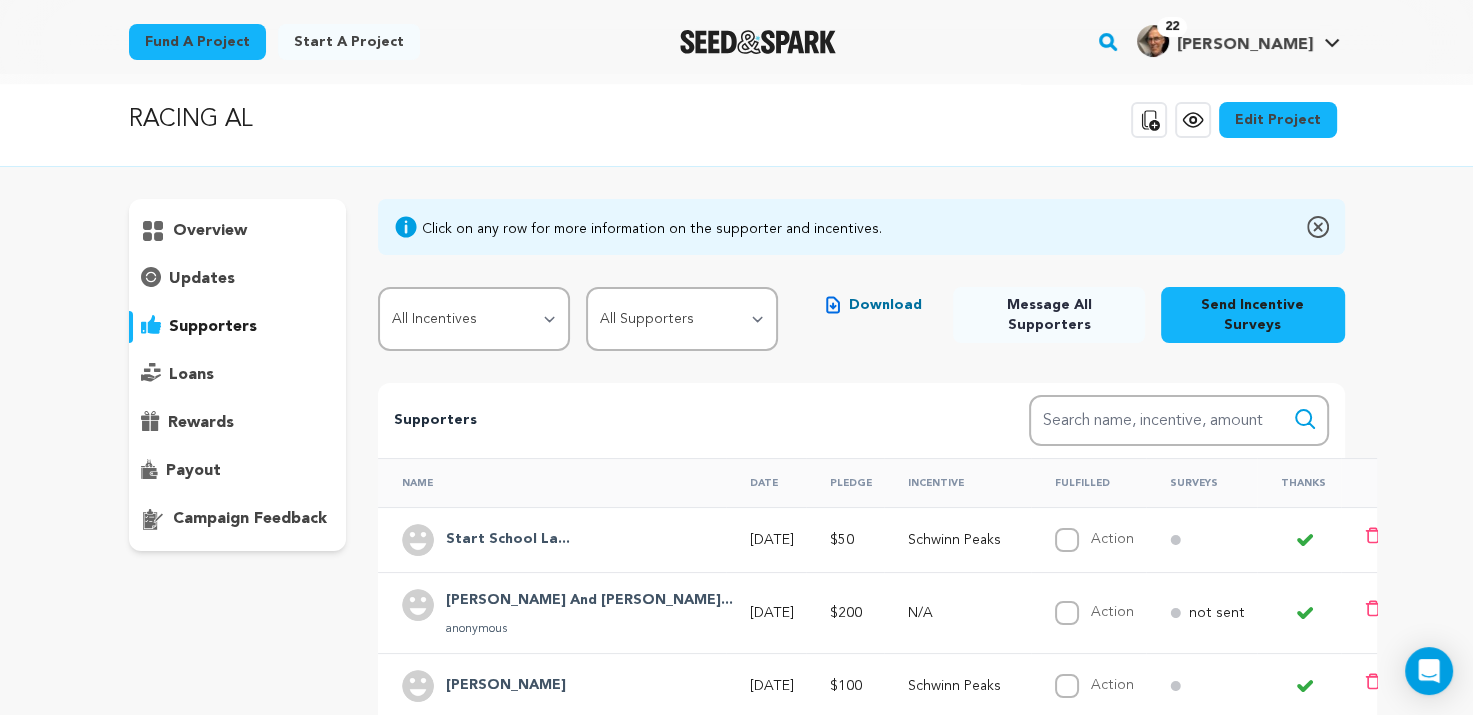 scroll, scrollTop: 0, scrollLeft: 0, axis: both 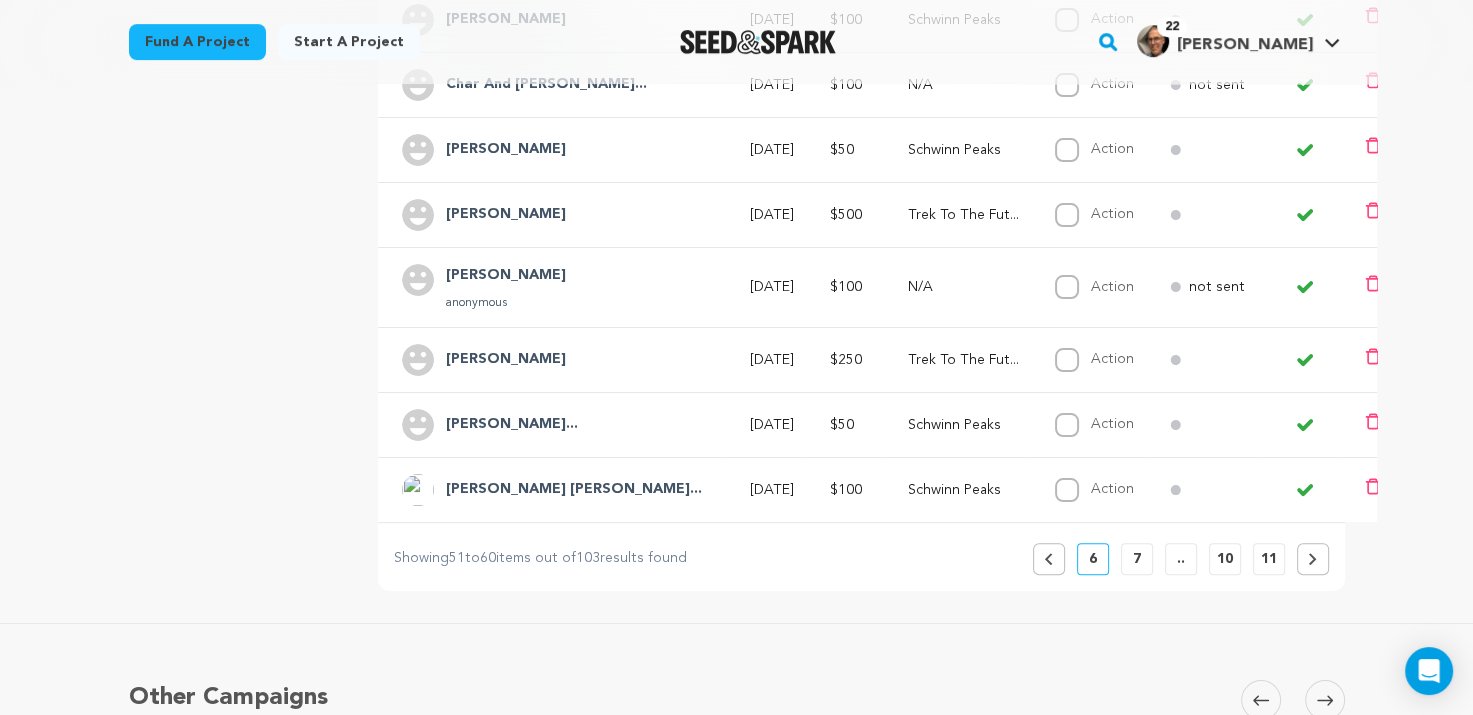 click on "7" at bounding box center [1137, 559] 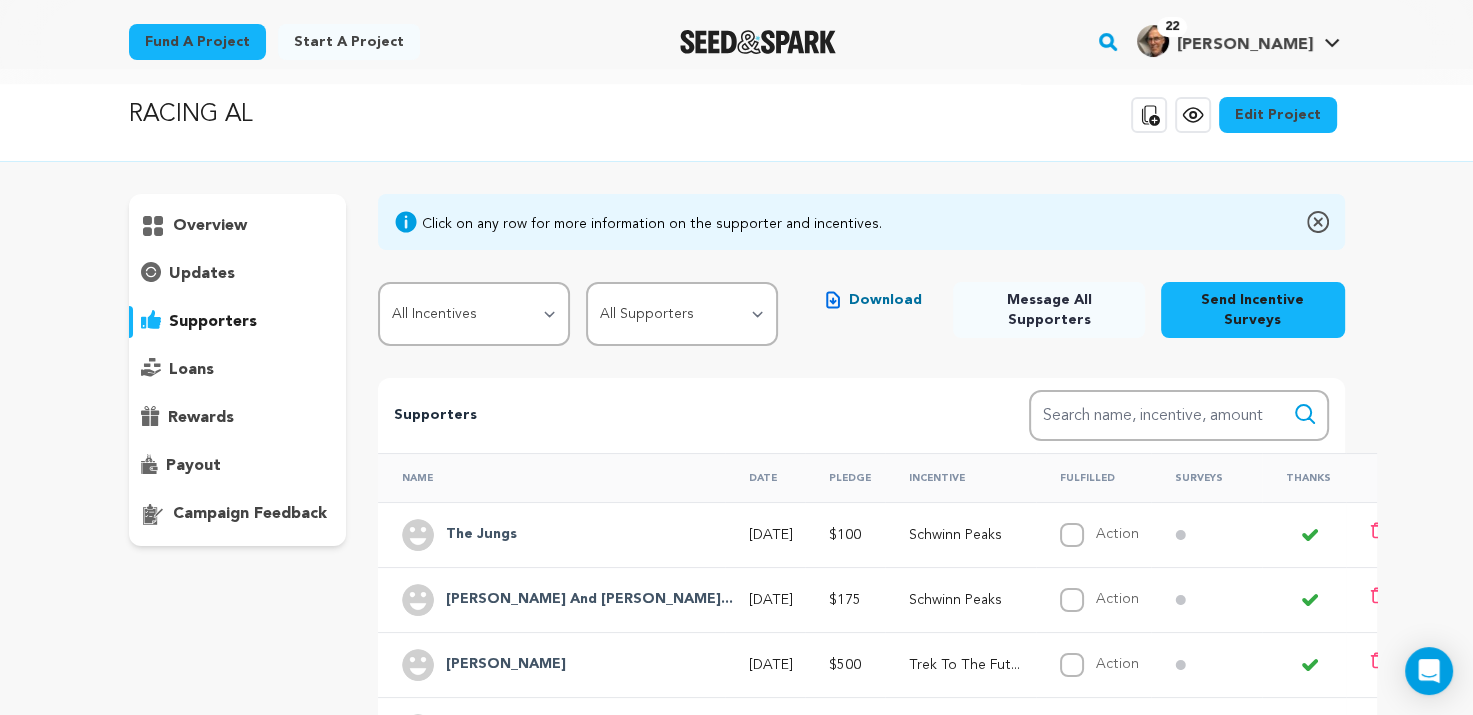 scroll, scrollTop: 0, scrollLeft: 0, axis: both 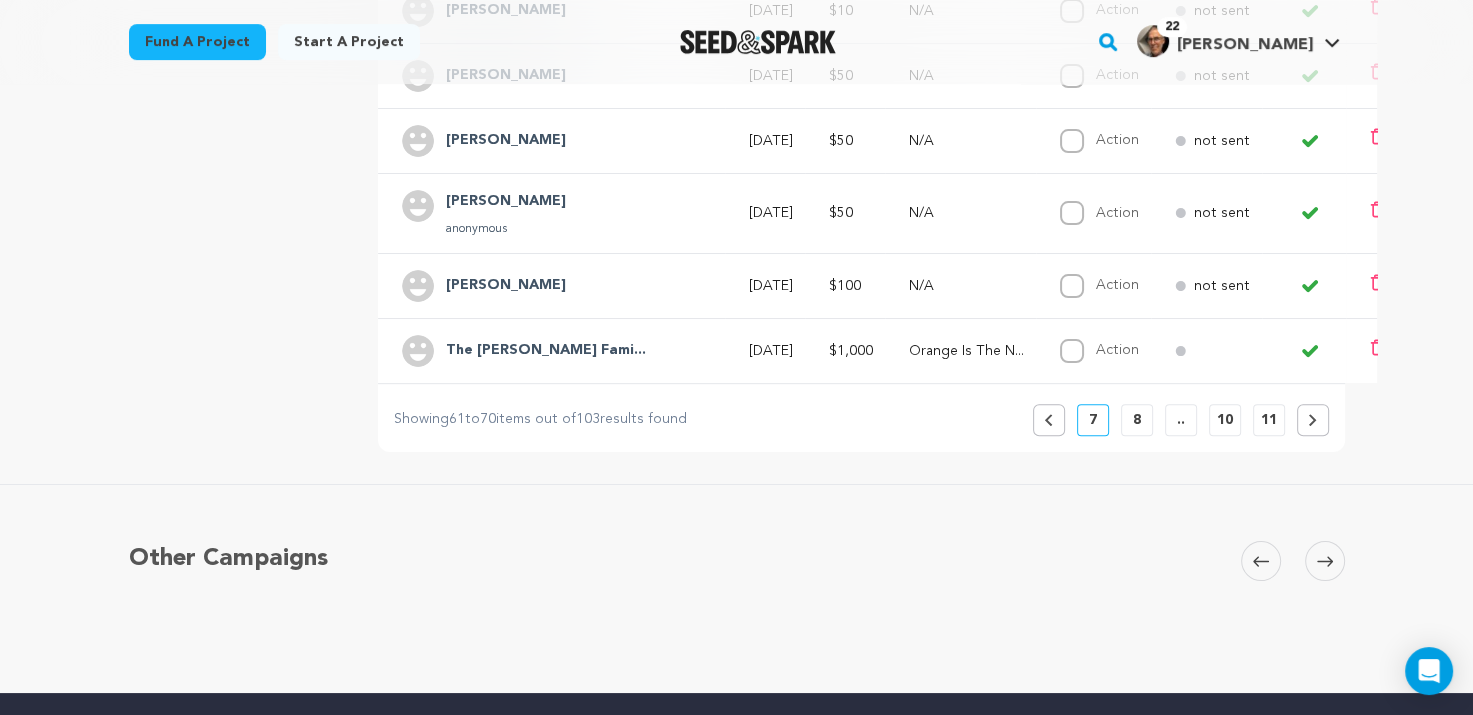 click on "8" at bounding box center (1137, 420) 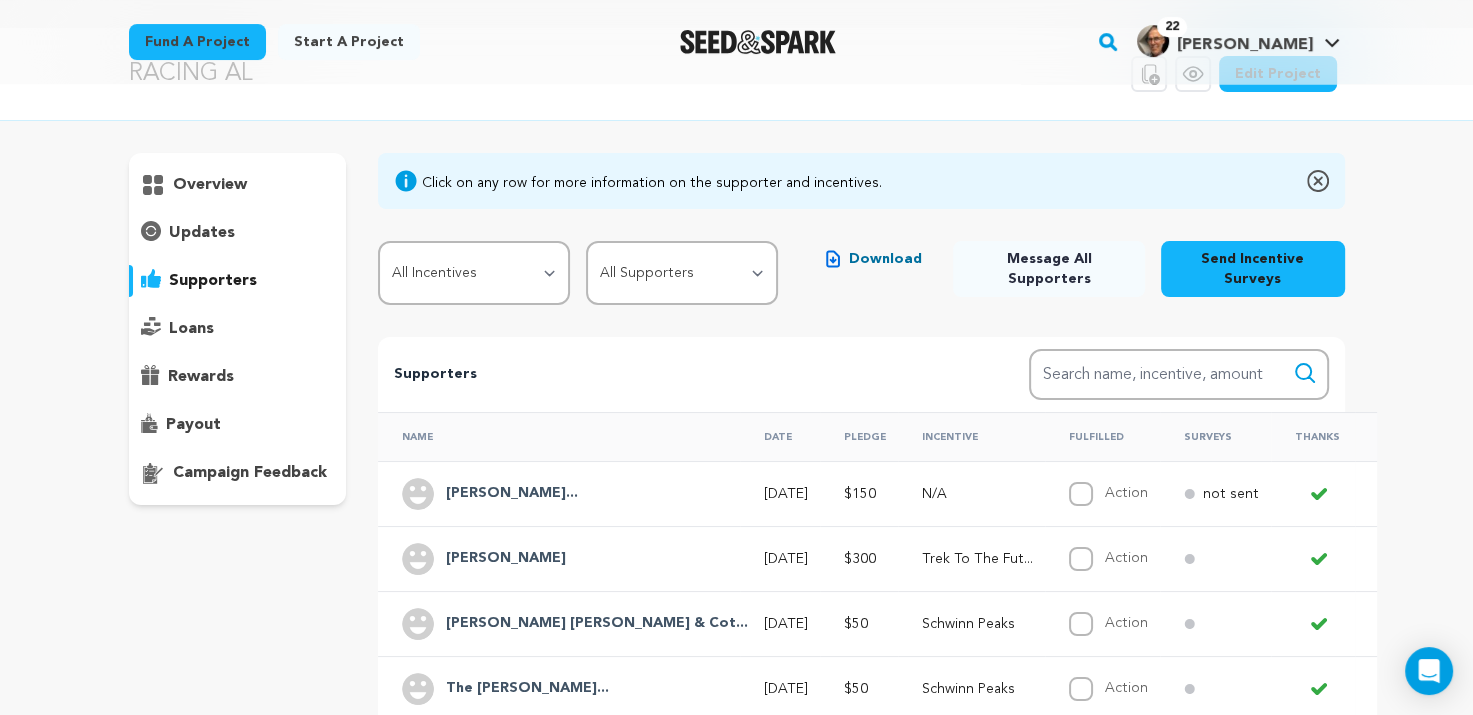 scroll, scrollTop: 0, scrollLeft: 0, axis: both 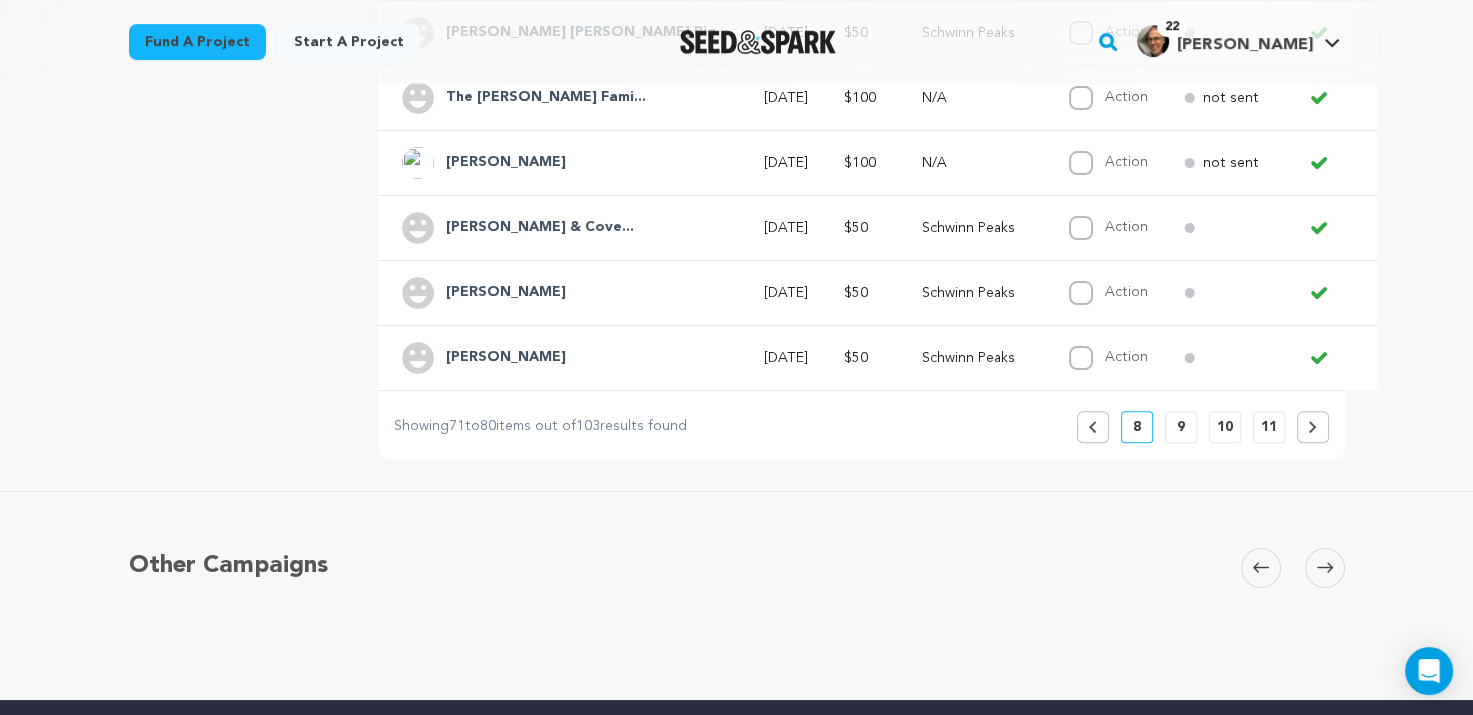 click on "9" at bounding box center (1181, 427) 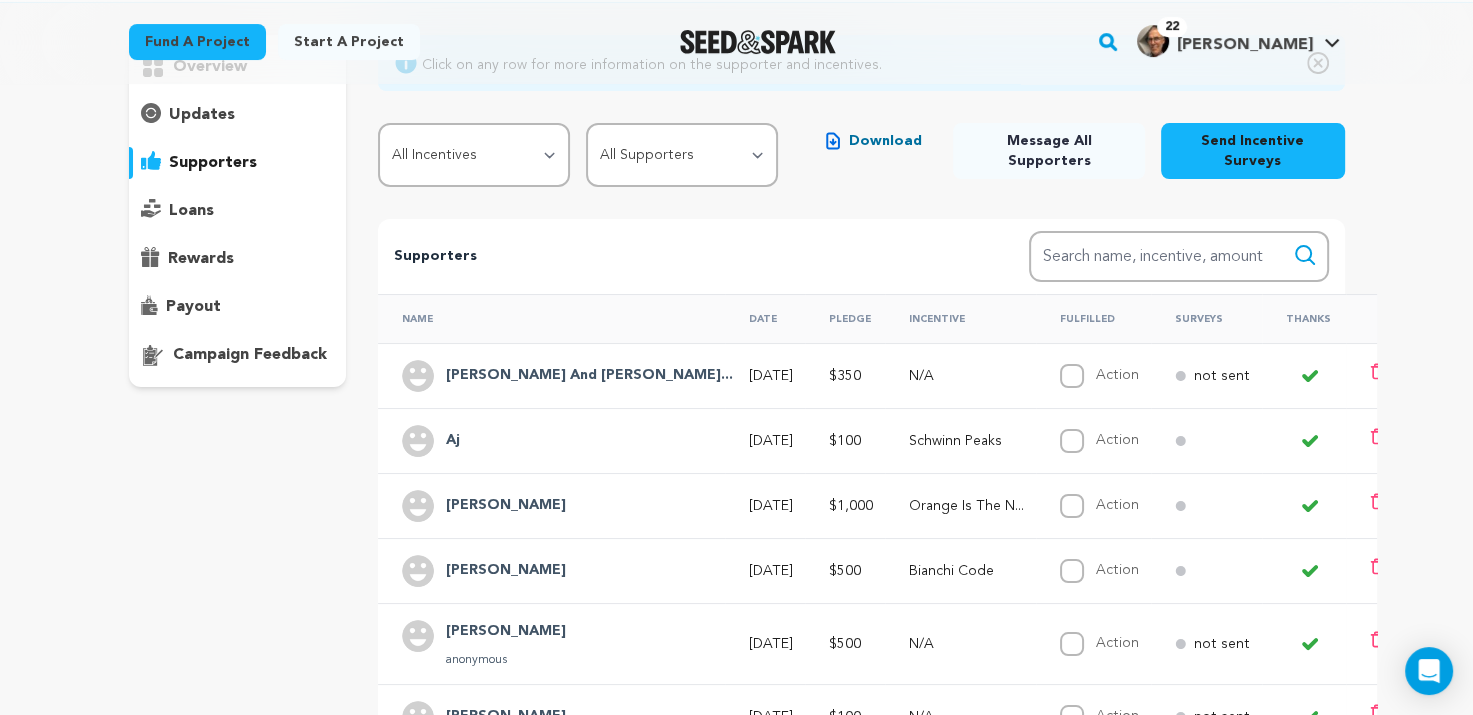 scroll, scrollTop: 0, scrollLeft: 0, axis: both 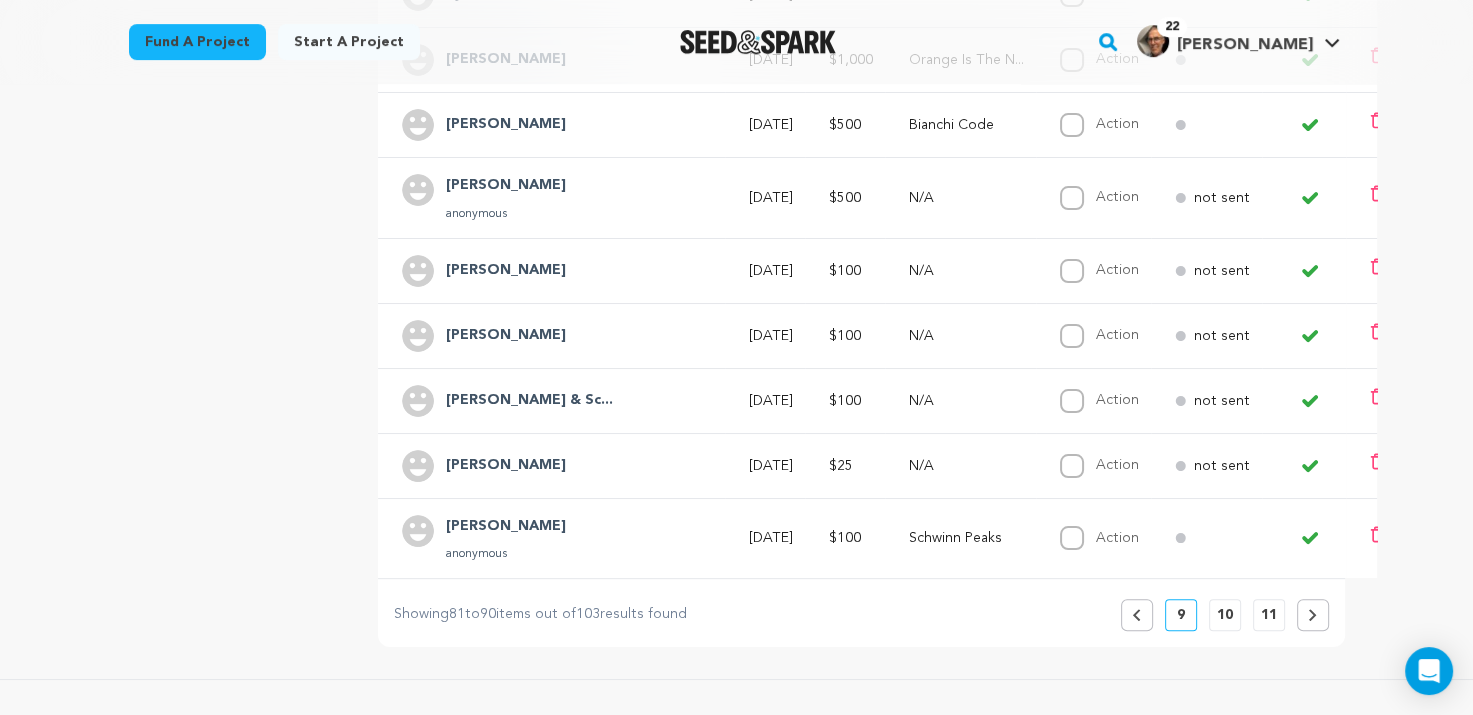 click on "10" at bounding box center [1225, 615] 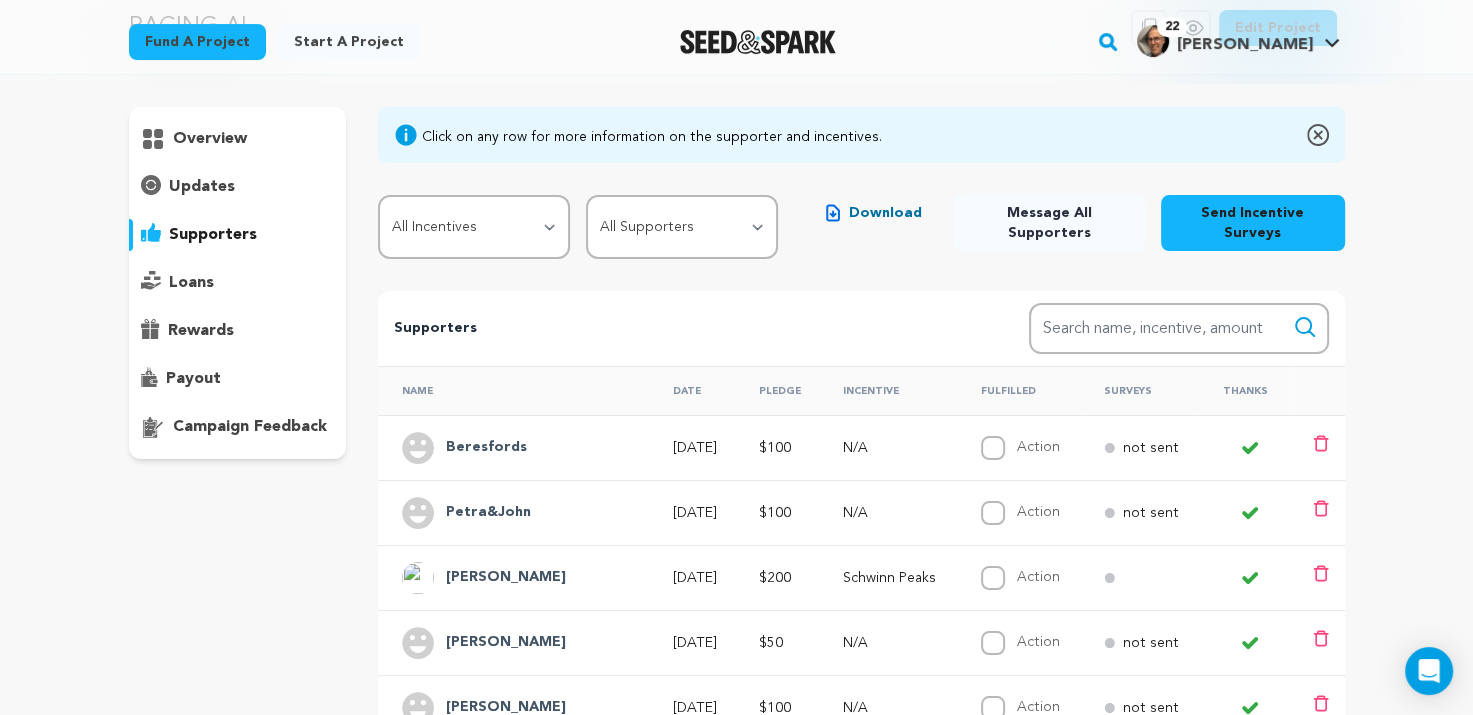 scroll, scrollTop: 0, scrollLeft: 0, axis: both 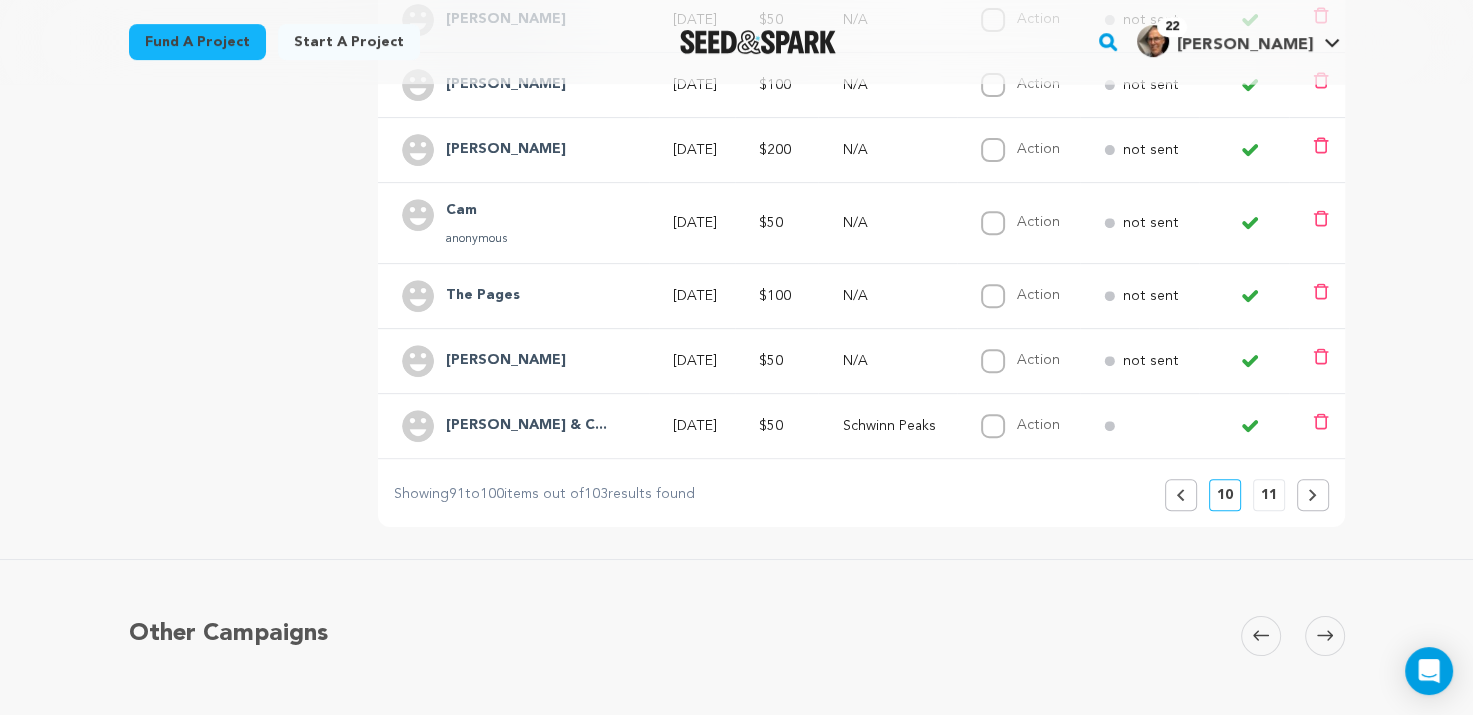 click on "11" at bounding box center [1269, 495] 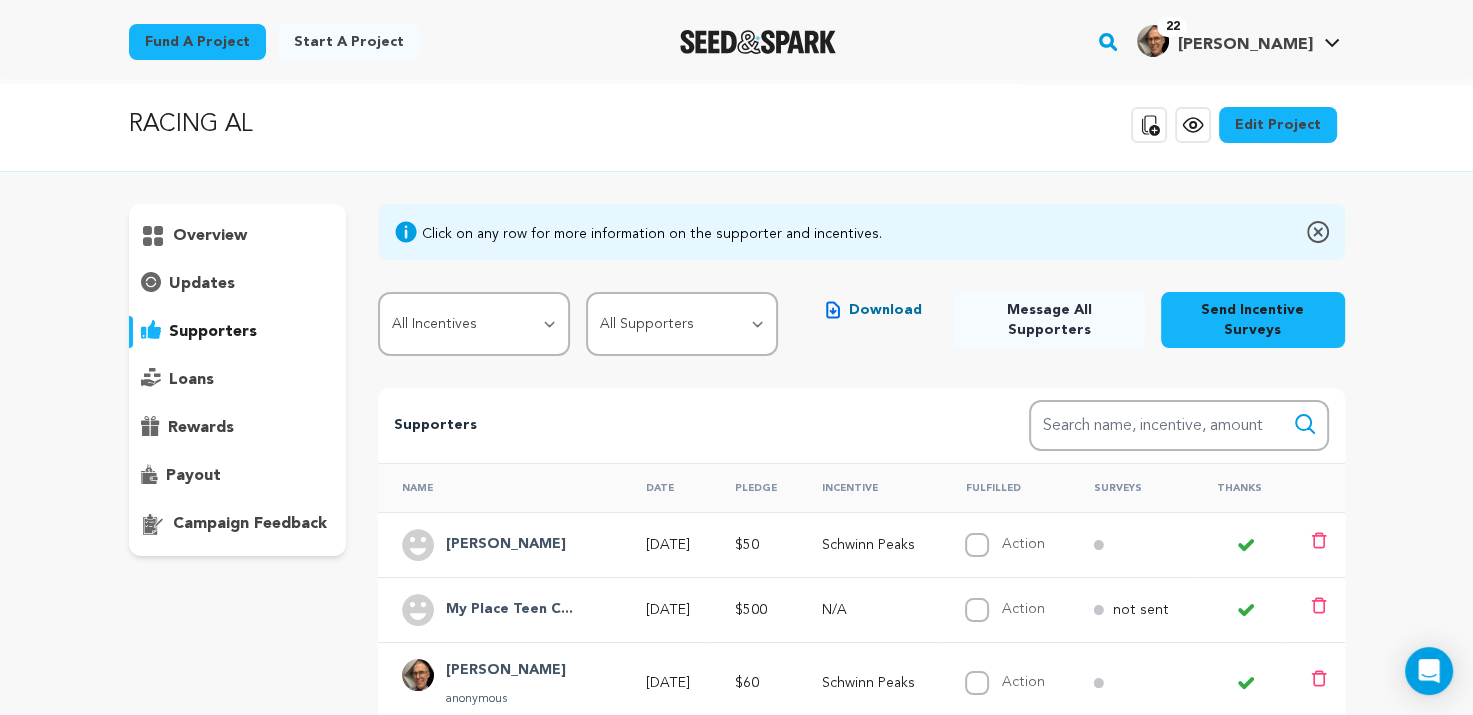 scroll, scrollTop: 0, scrollLeft: 0, axis: both 